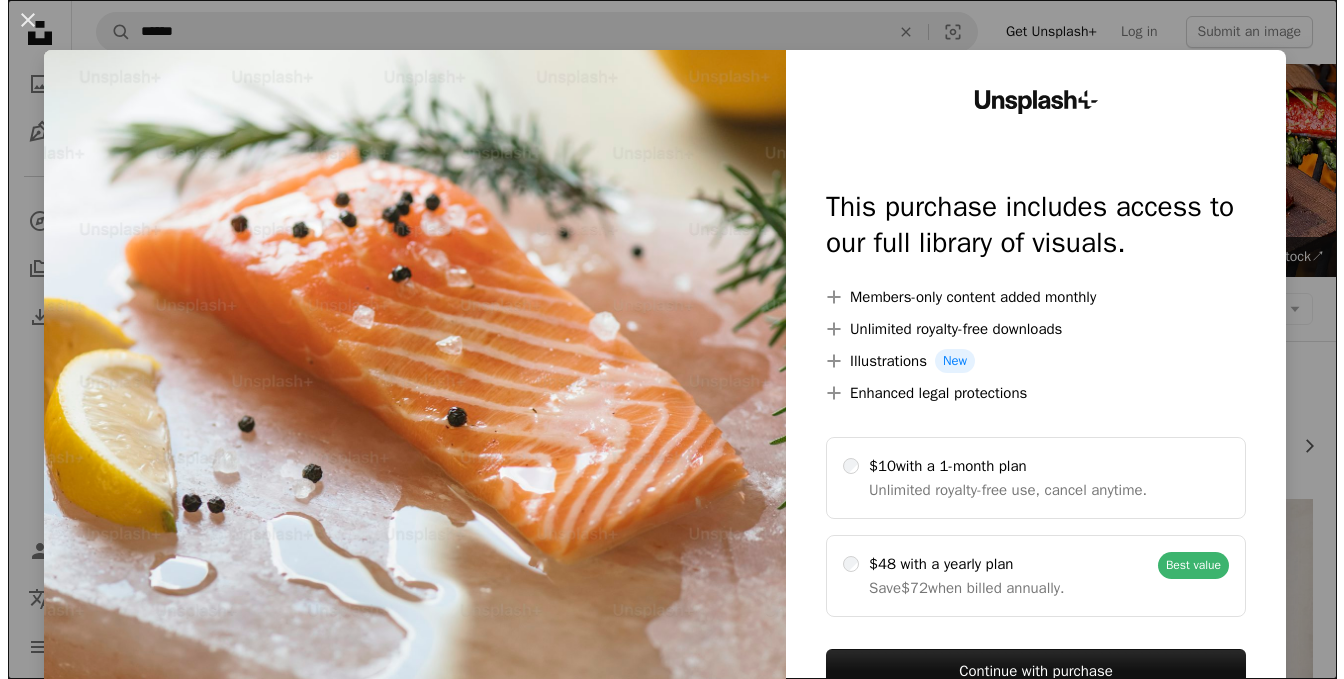 scroll, scrollTop: 3100, scrollLeft: 0, axis: vertical 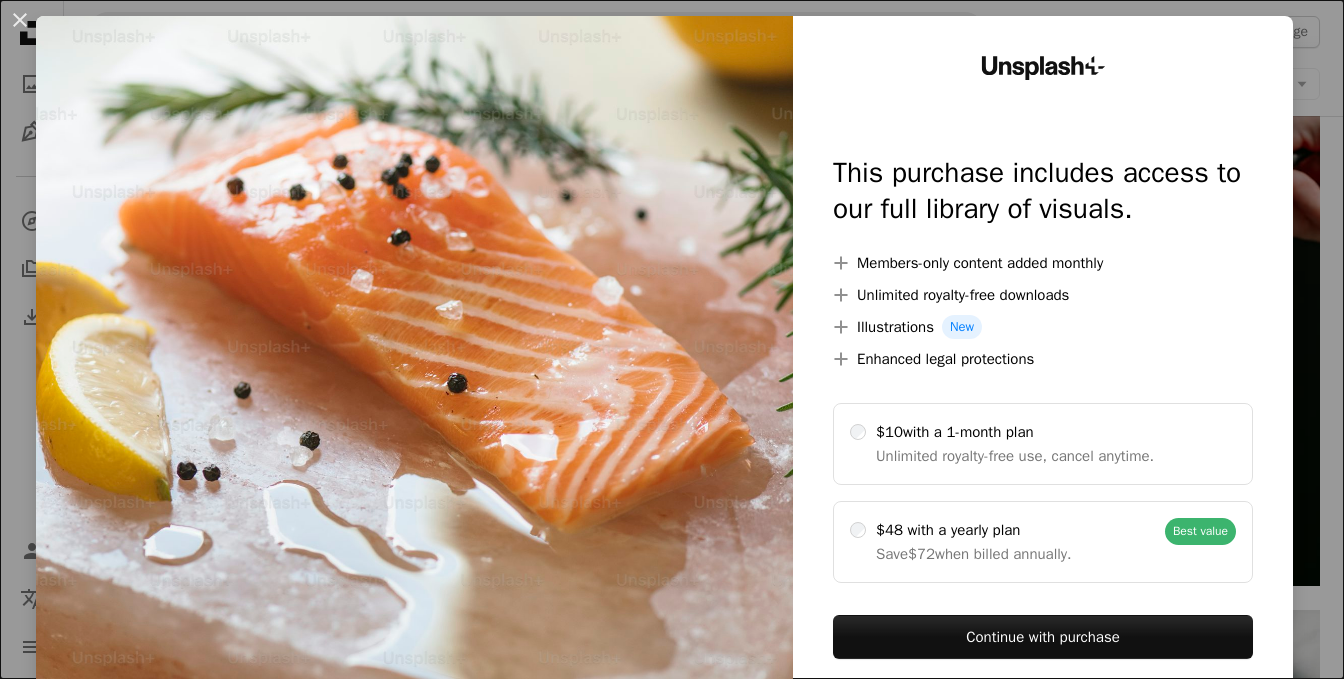 click at bounding box center [414, 373] 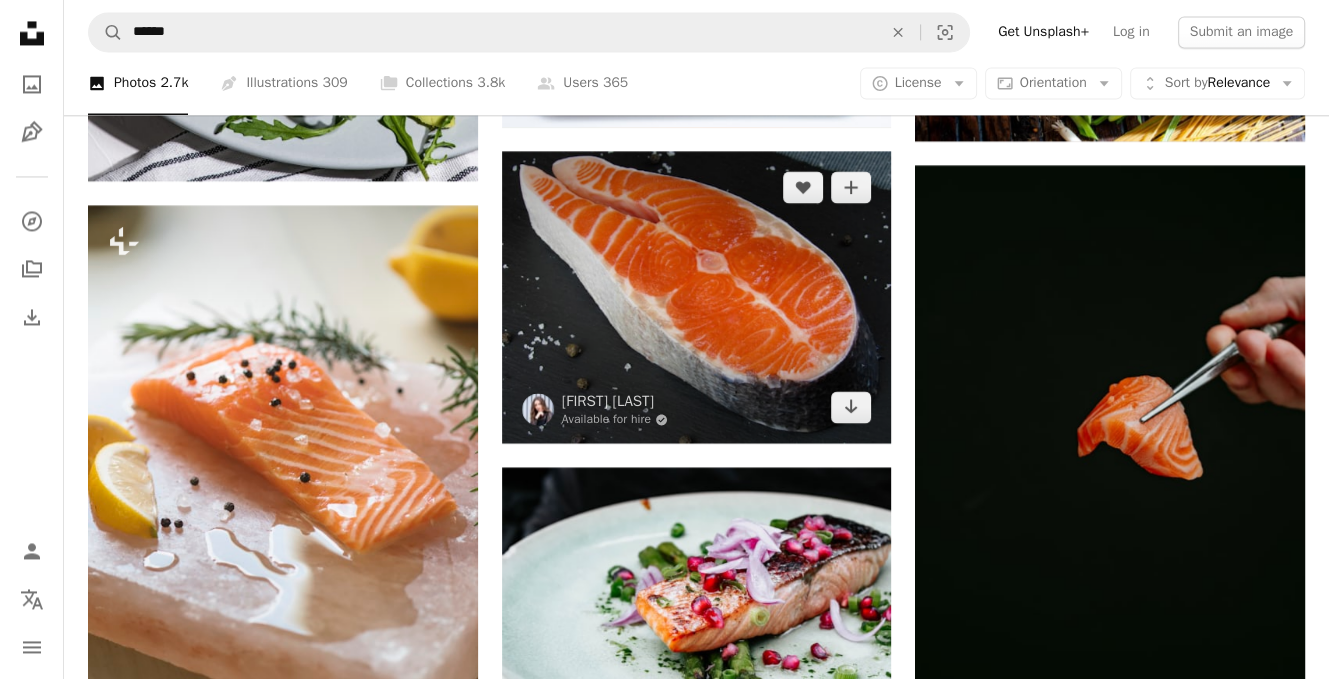 scroll, scrollTop: 2900, scrollLeft: 0, axis: vertical 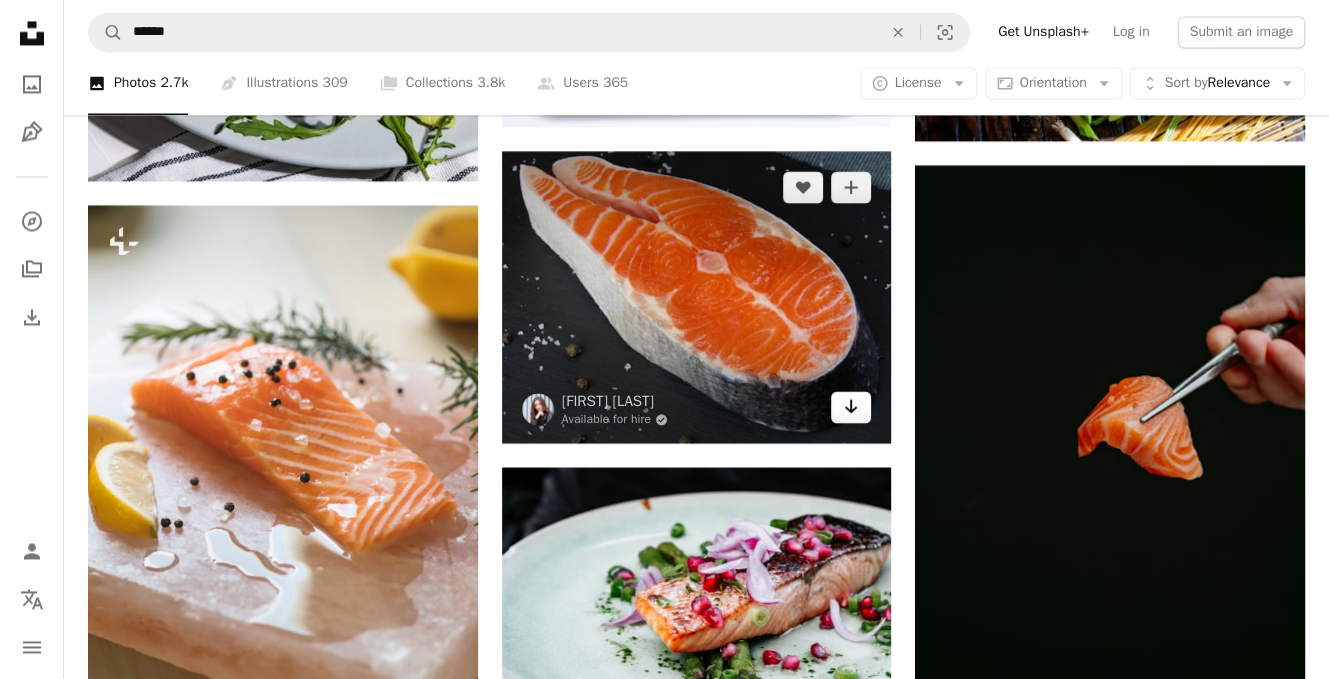 click on "Arrow pointing down" 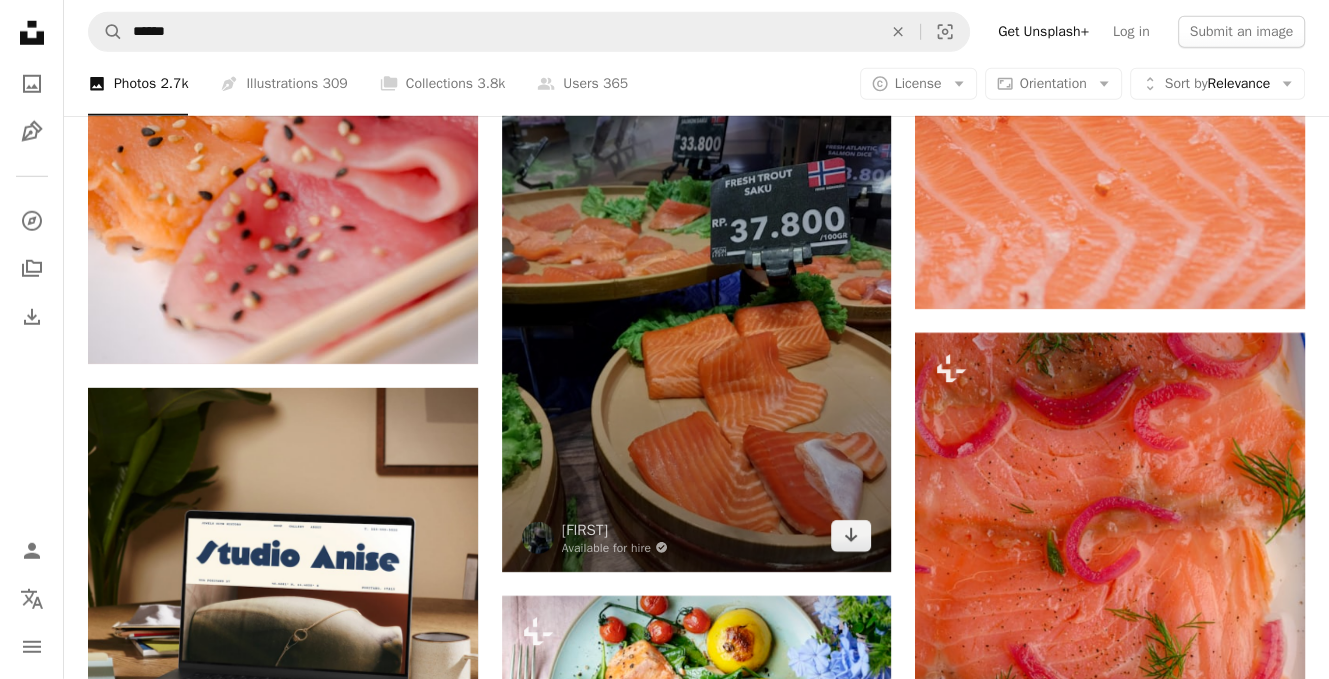 scroll, scrollTop: 4900, scrollLeft: 0, axis: vertical 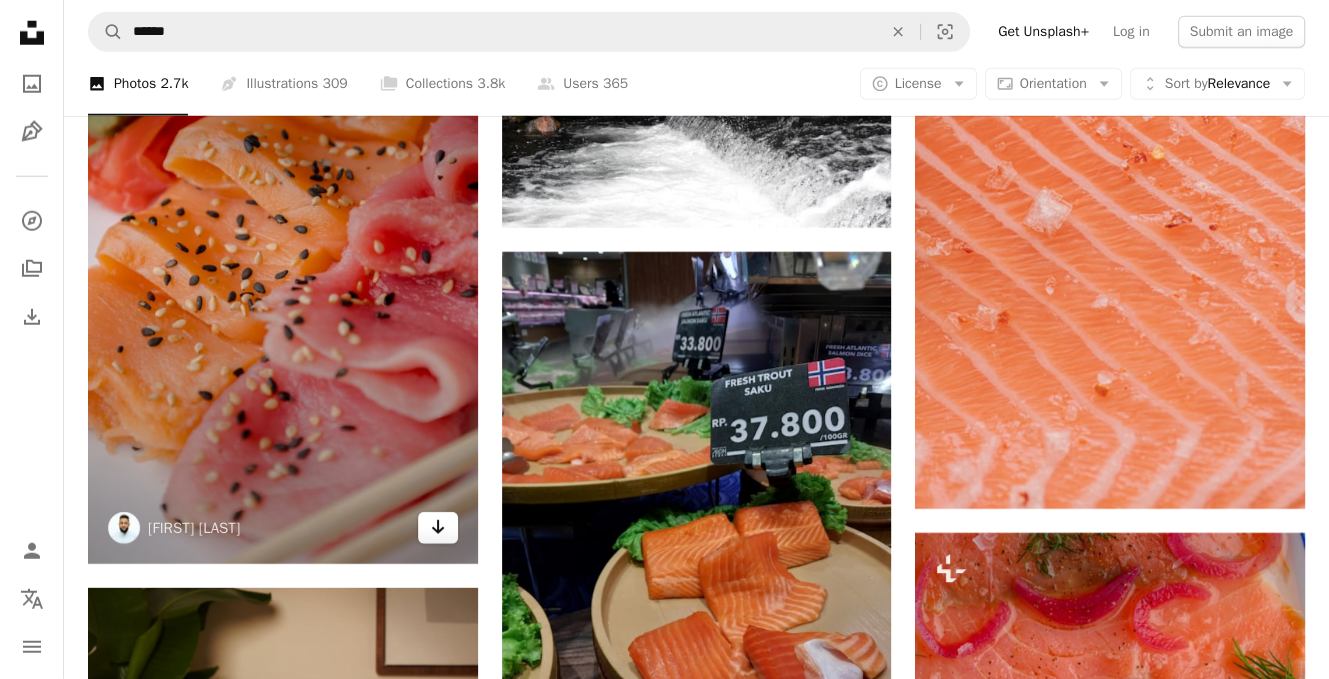 click on "Arrow pointing down" 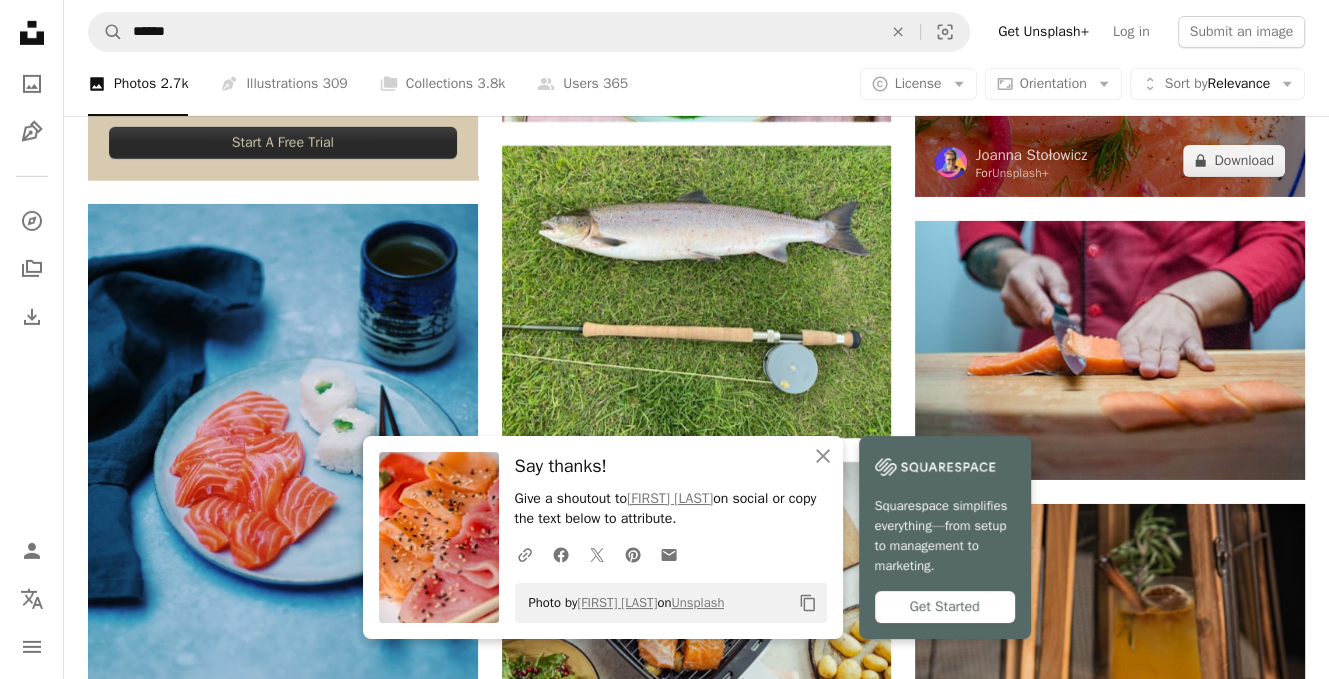 scroll, scrollTop: 5900, scrollLeft: 0, axis: vertical 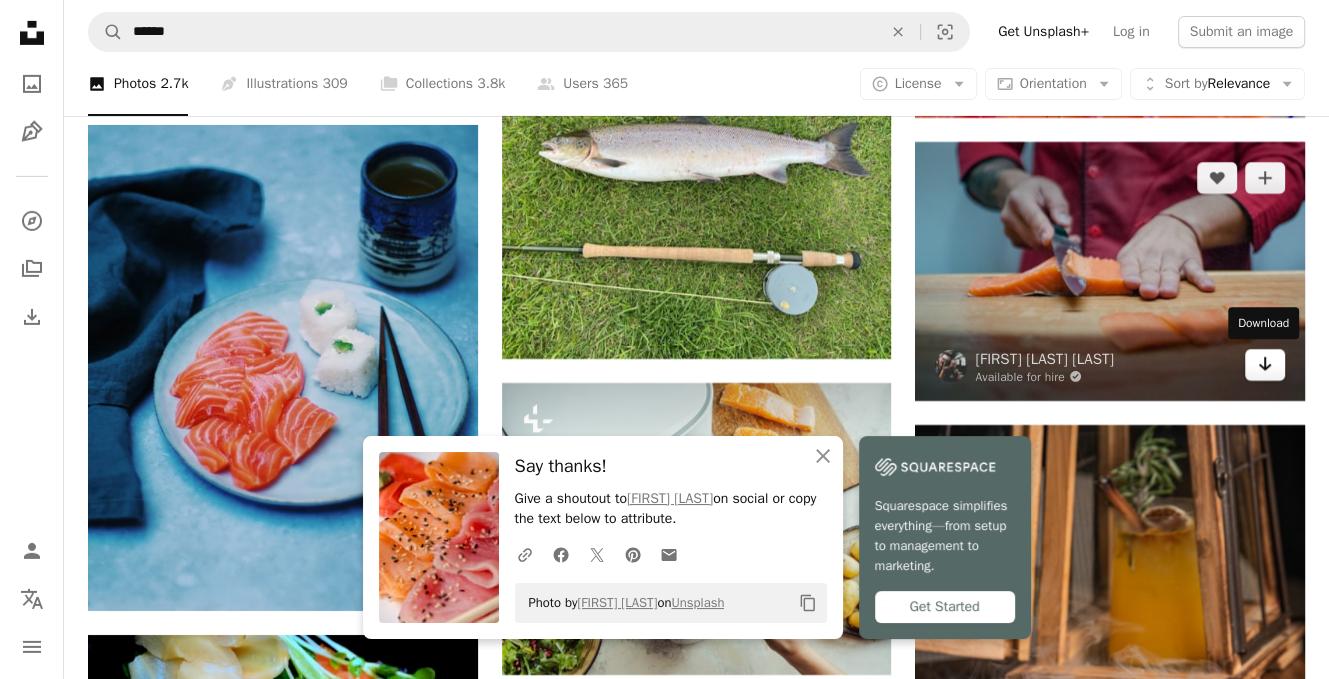 click on "Arrow pointing down" 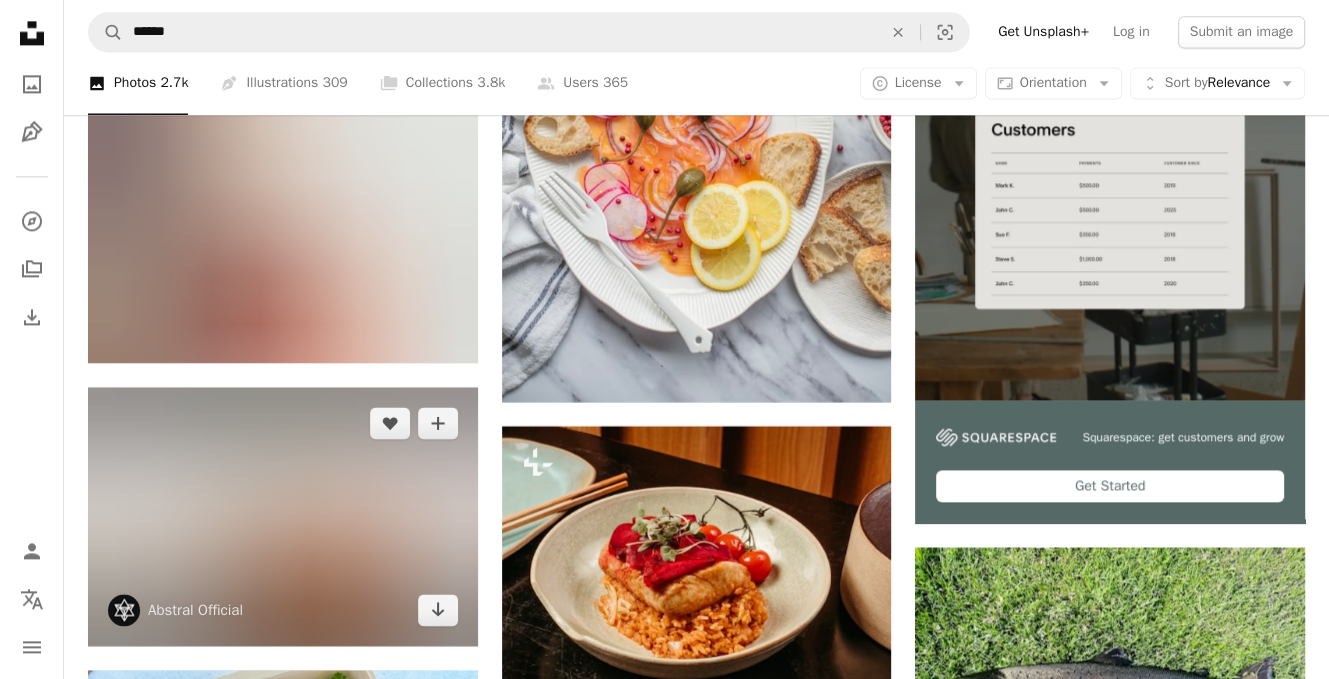 scroll, scrollTop: 9200, scrollLeft: 0, axis: vertical 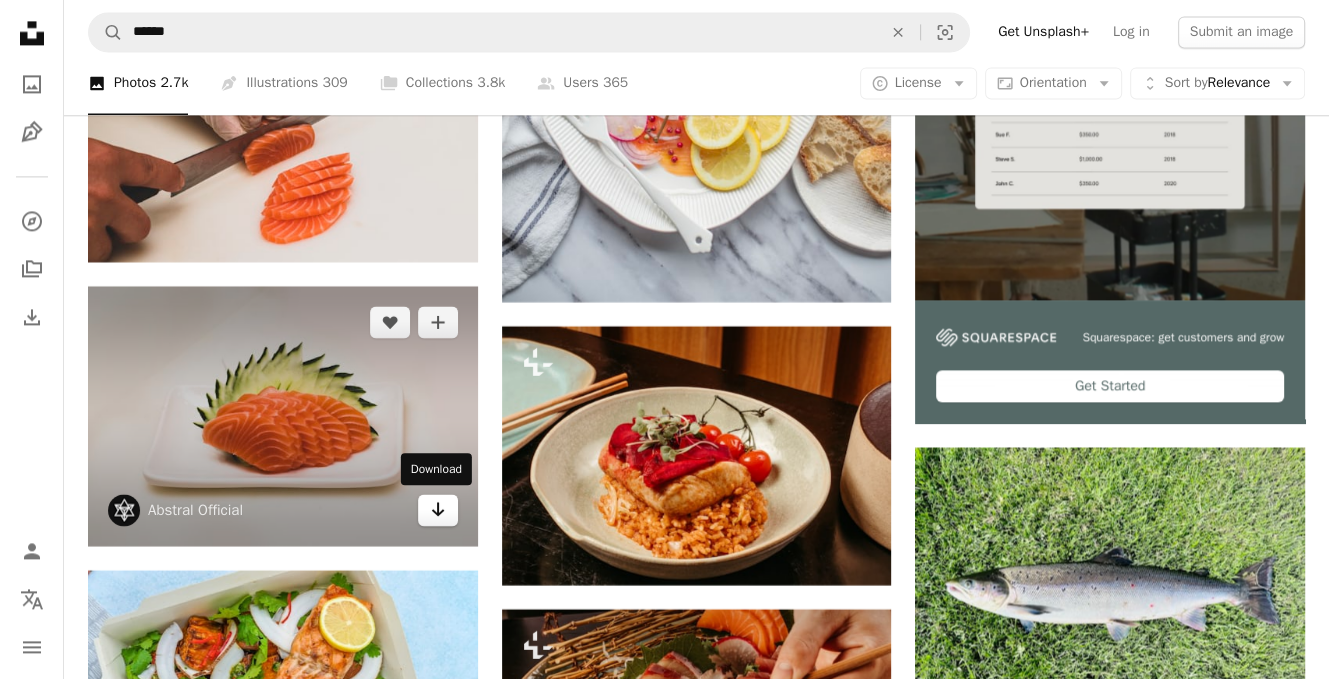 click 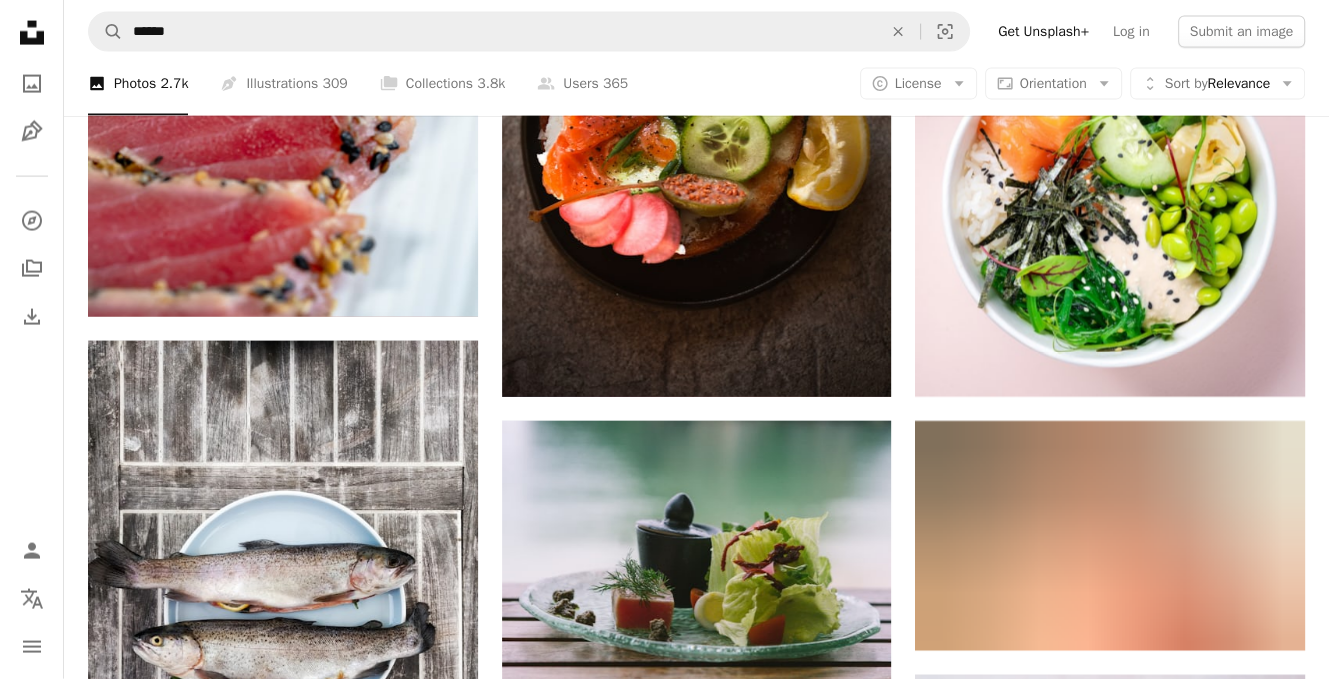 scroll, scrollTop: 10800, scrollLeft: 0, axis: vertical 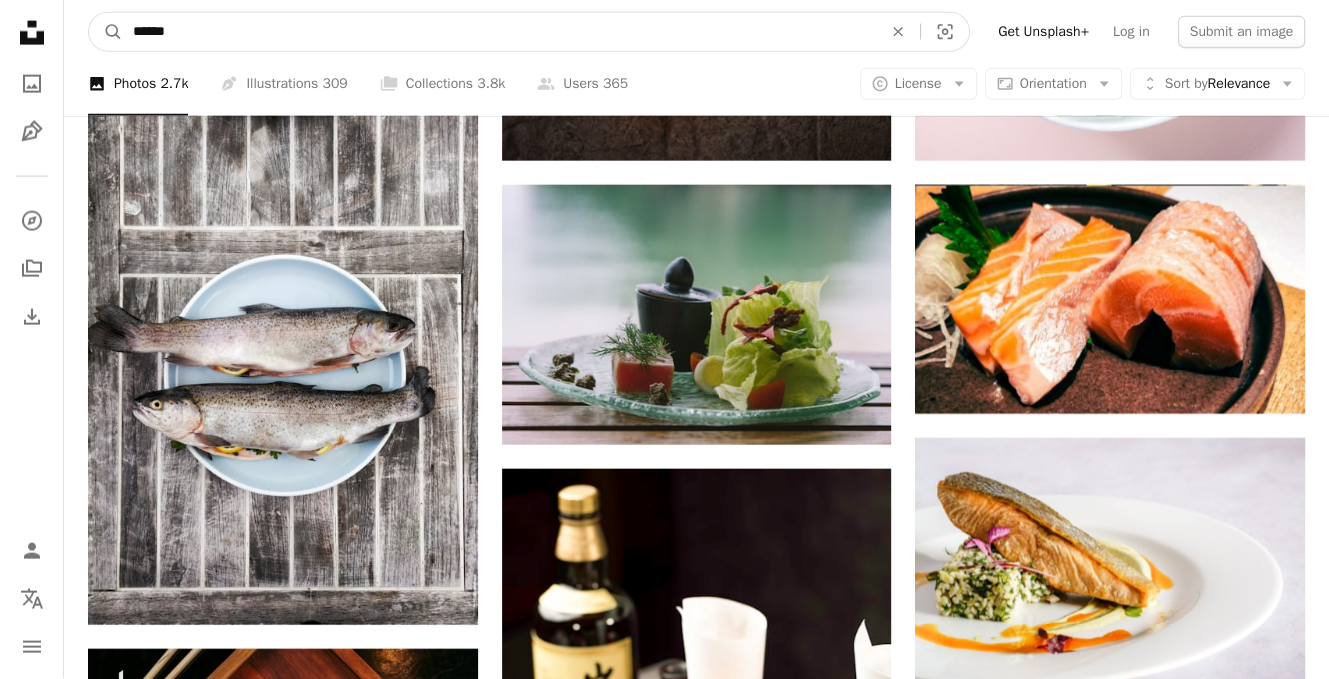 click on "******" at bounding box center [499, 32] 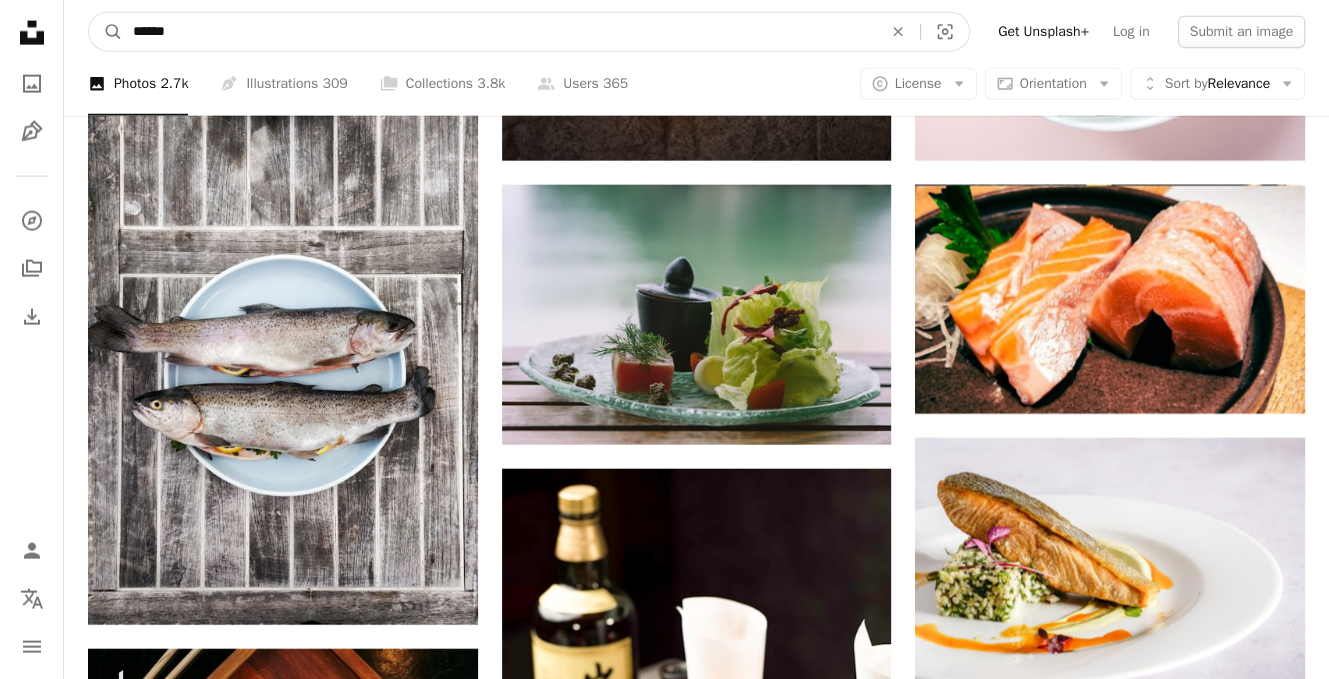 type on "******" 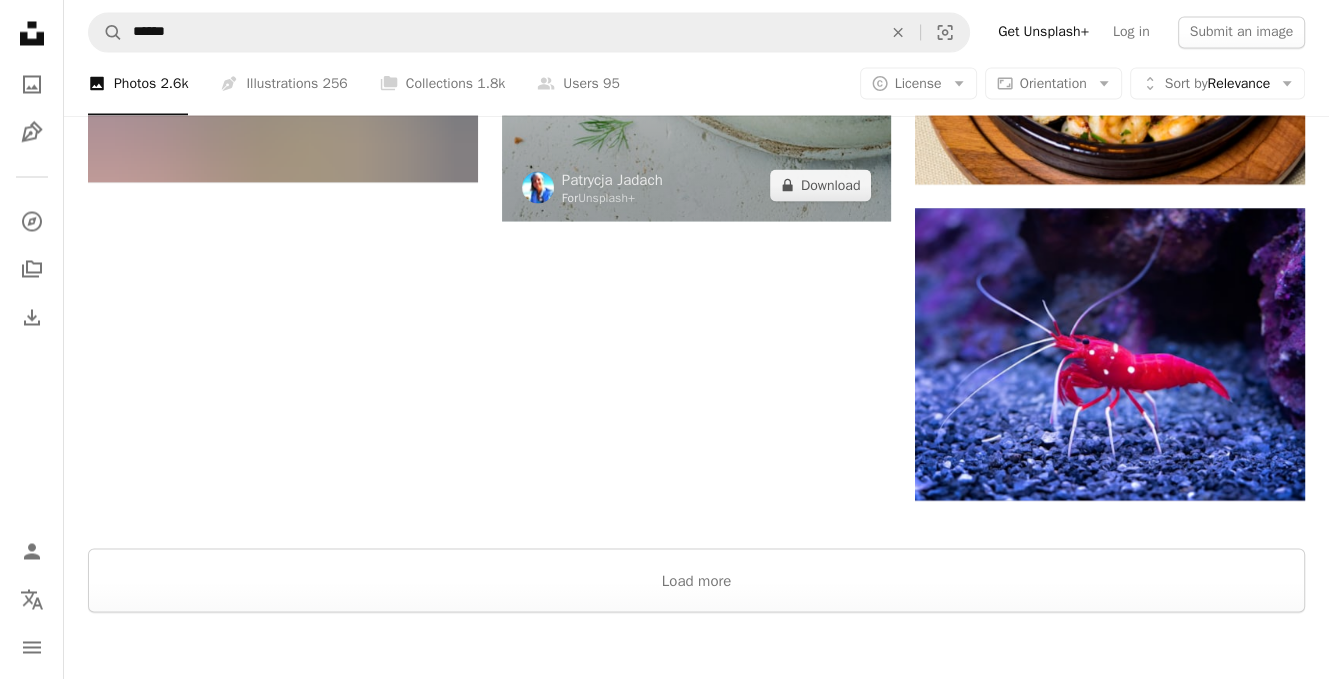 scroll, scrollTop: 3300, scrollLeft: 0, axis: vertical 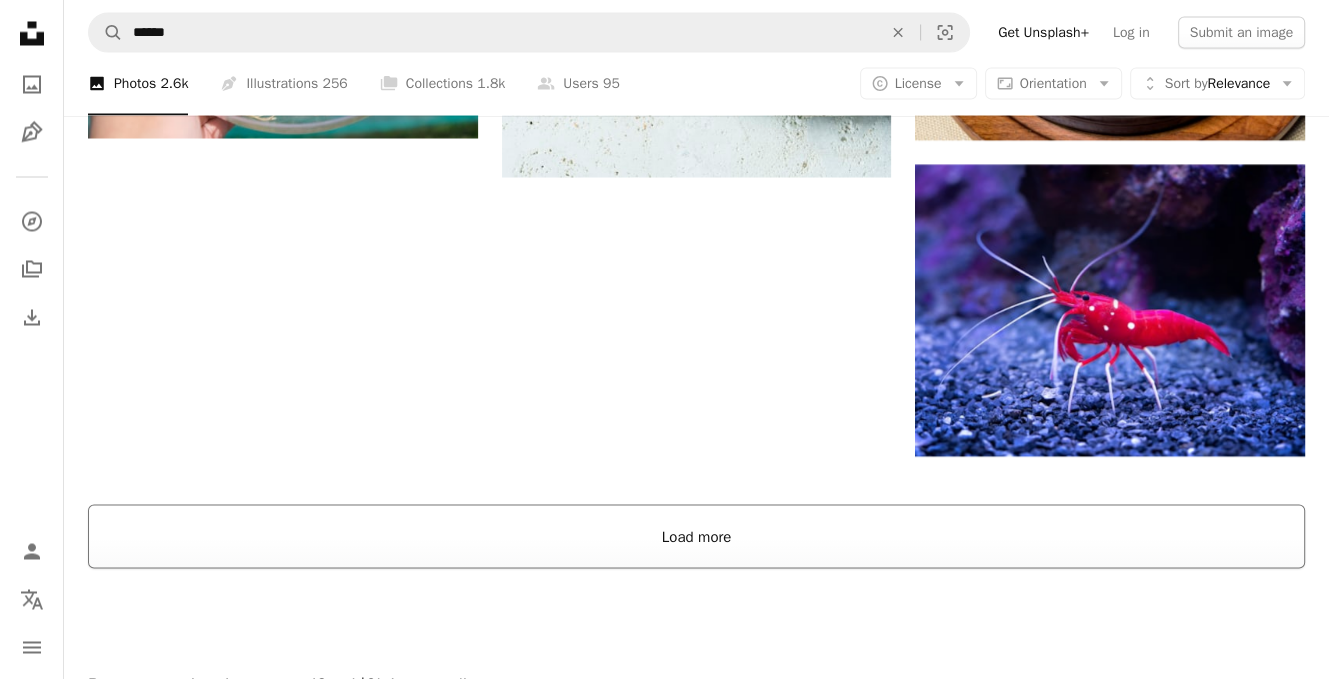 click on "Load more" at bounding box center (696, 536) 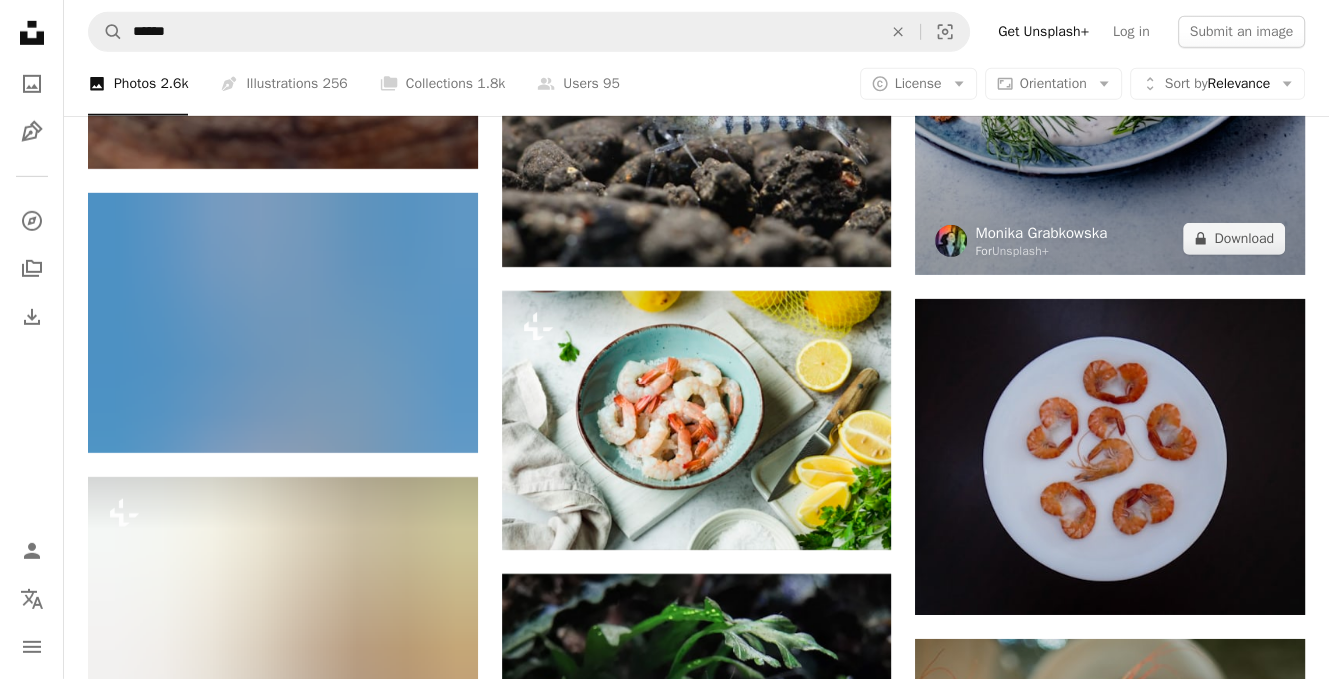 scroll, scrollTop: 5600, scrollLeft: 0, axis: vertical 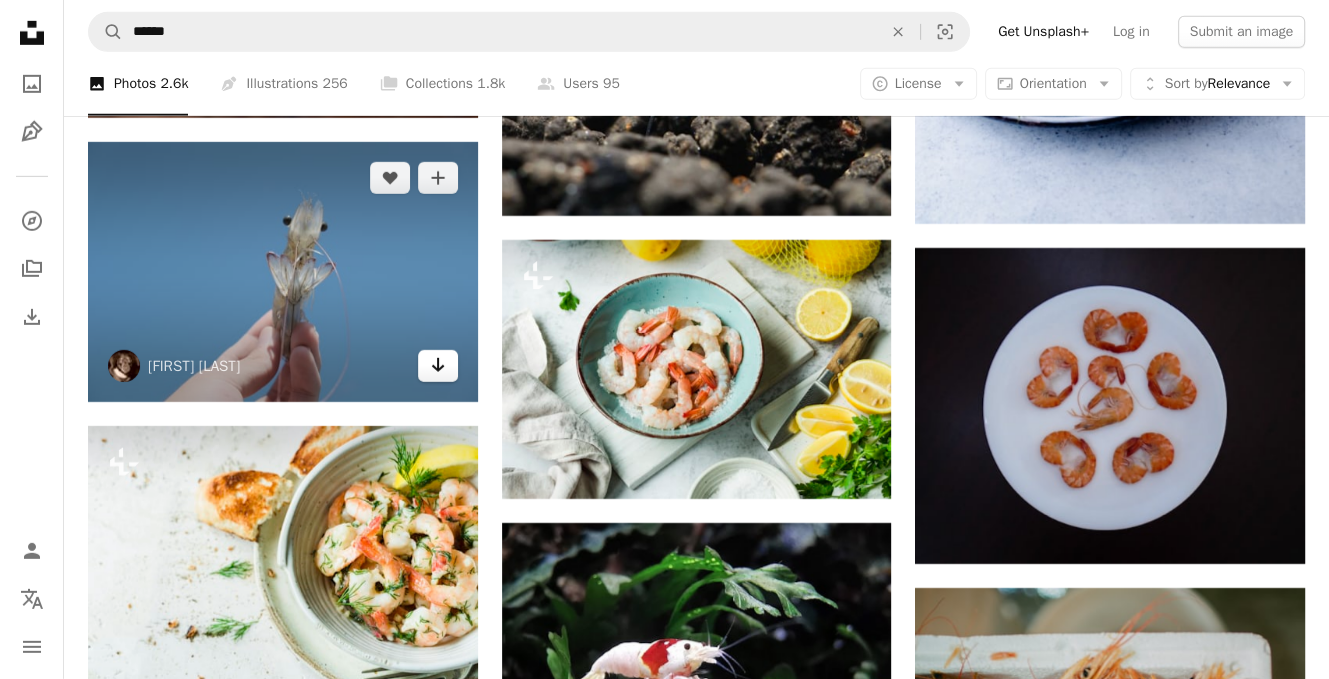 click on "Arrow pointing down" at bounding box center [438, 366] 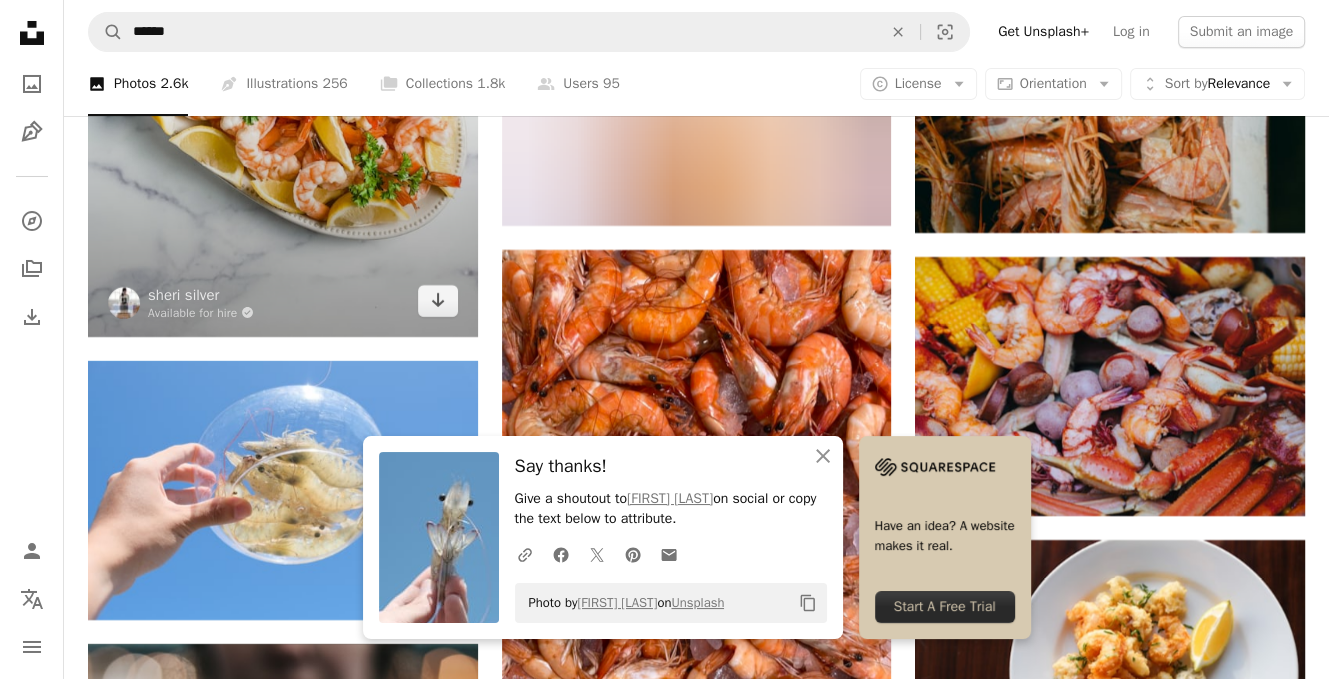 scroll, scrollTop: 6500, scrollLeft: 0, axis: vertical 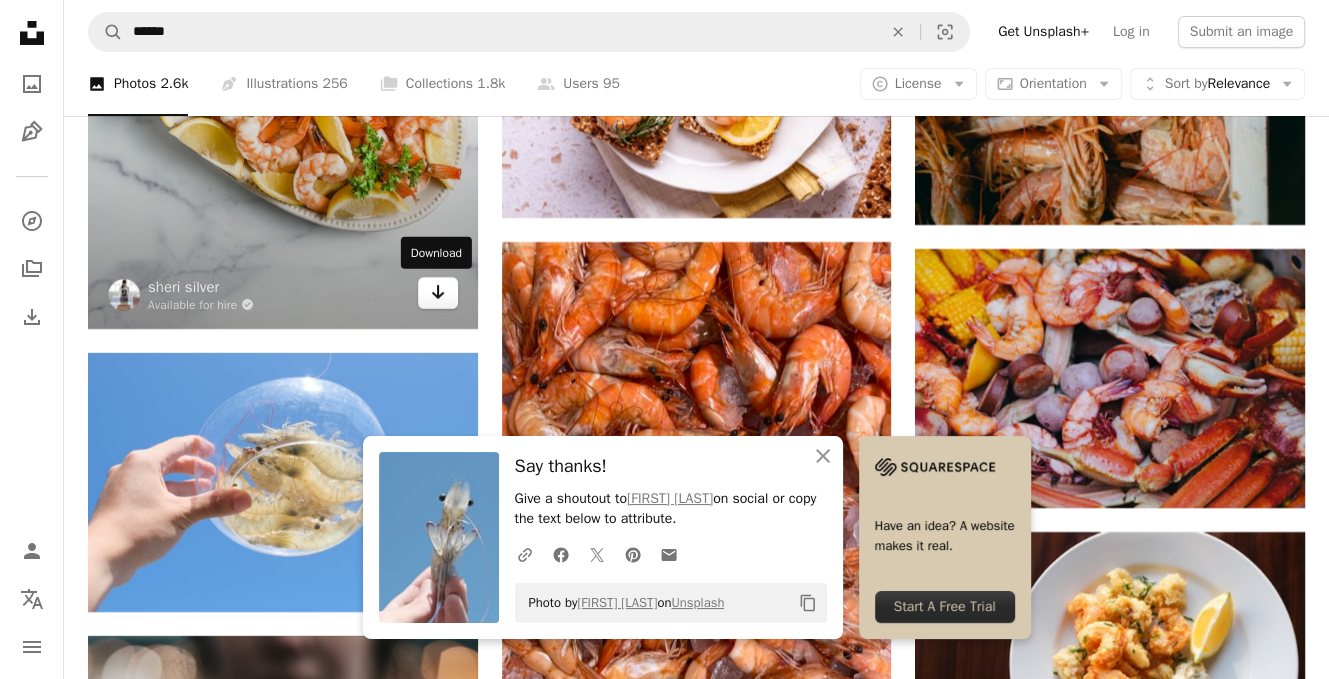 click 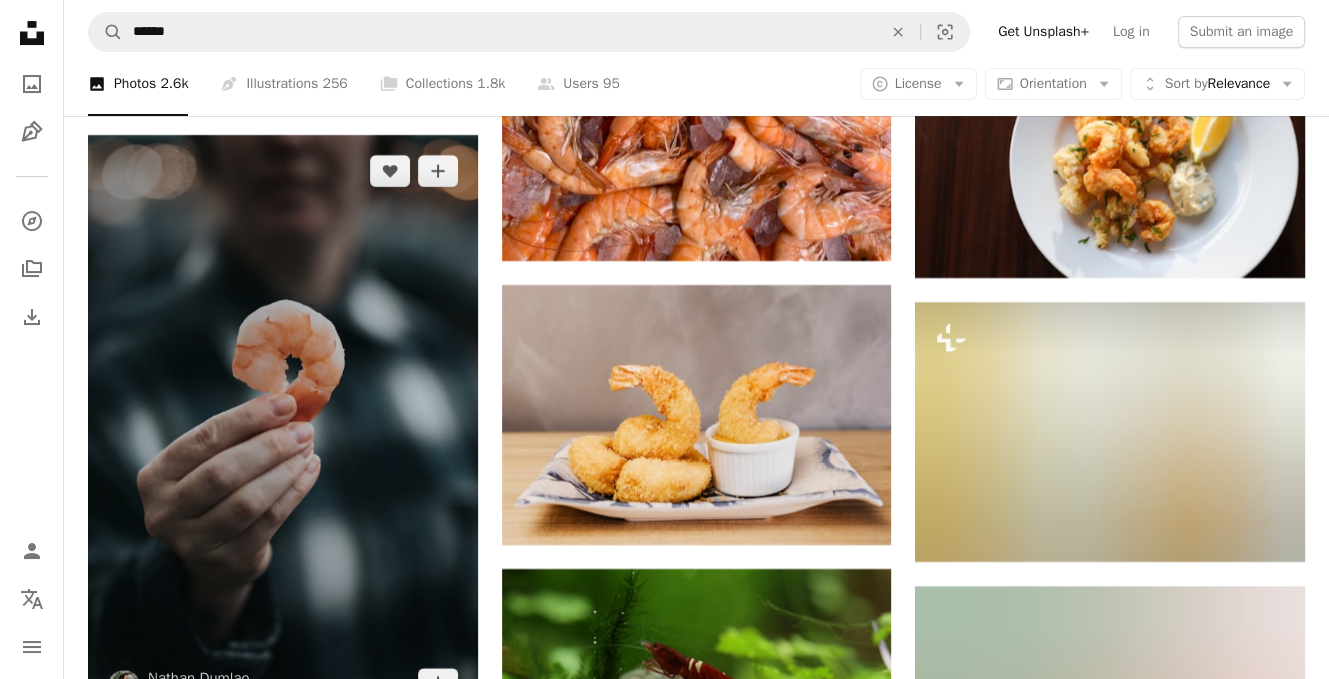 scroll, scrollTop: 7200, scrollLeft: 0, axis: vertical 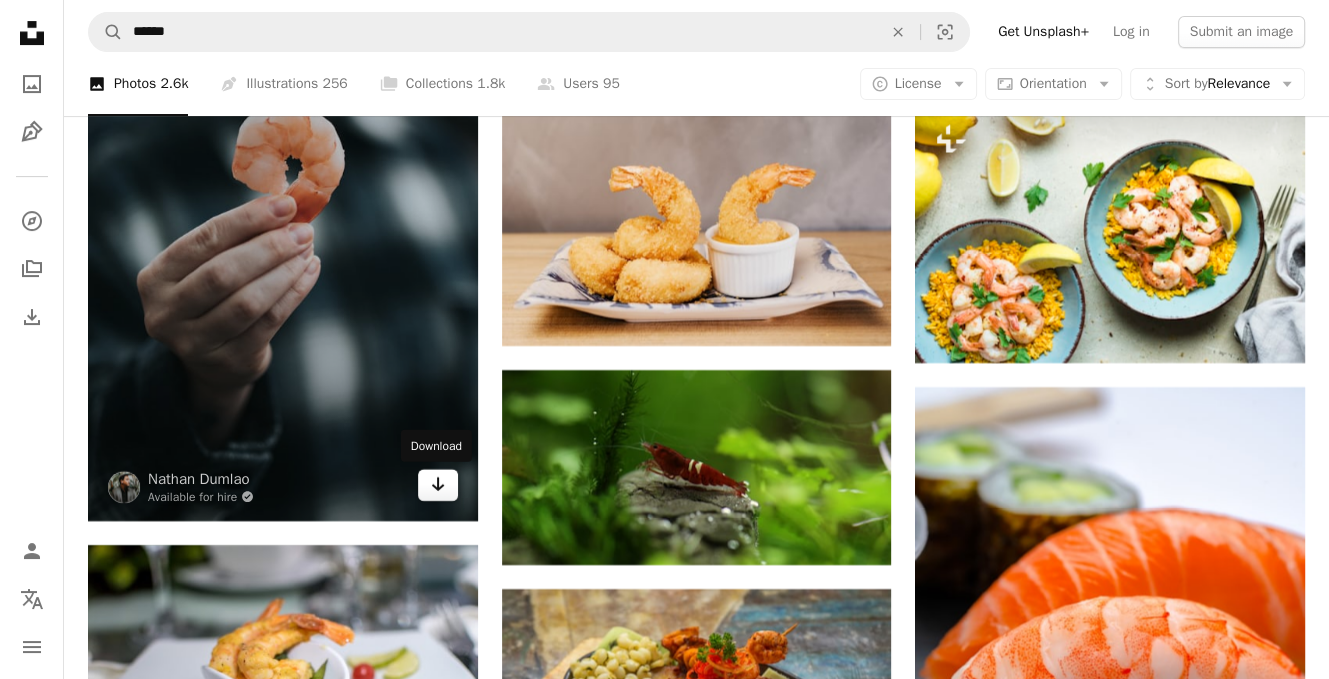 click on "Arrow pointing down" at bounding box center (438, 485) 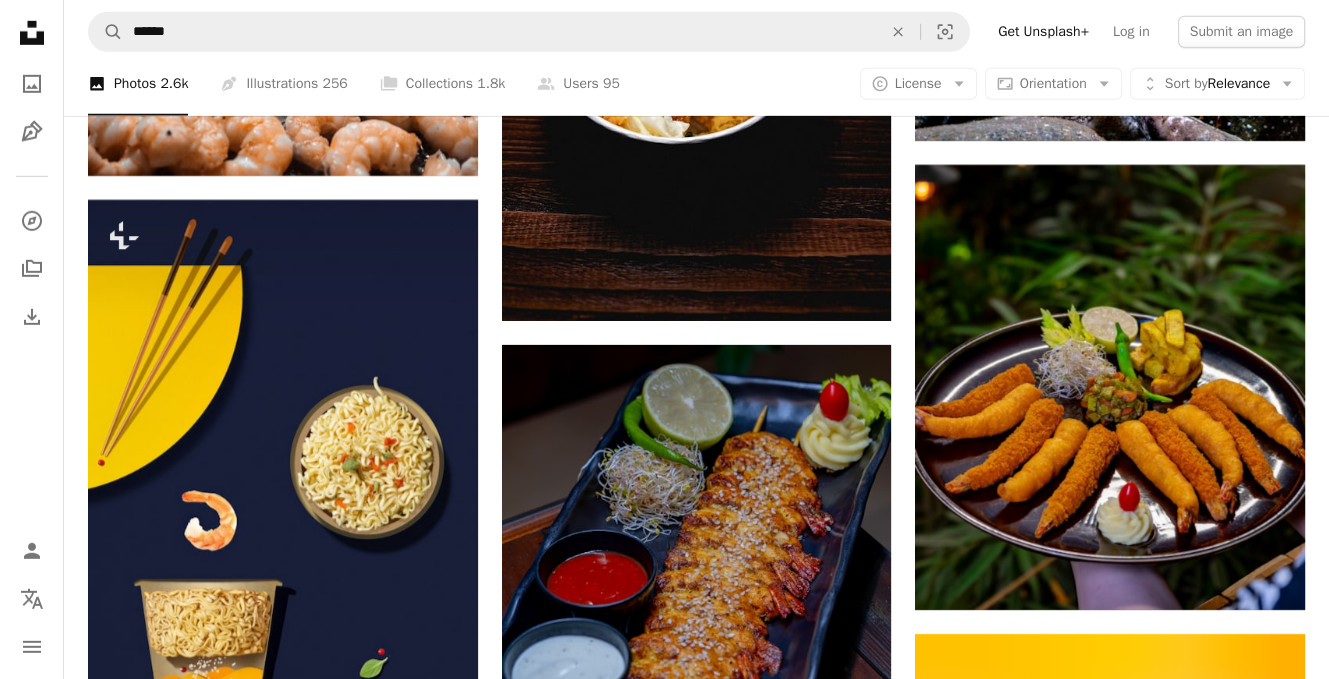 scroll, scrollTop: 18800, scrollLeft: 0, axis: vertical 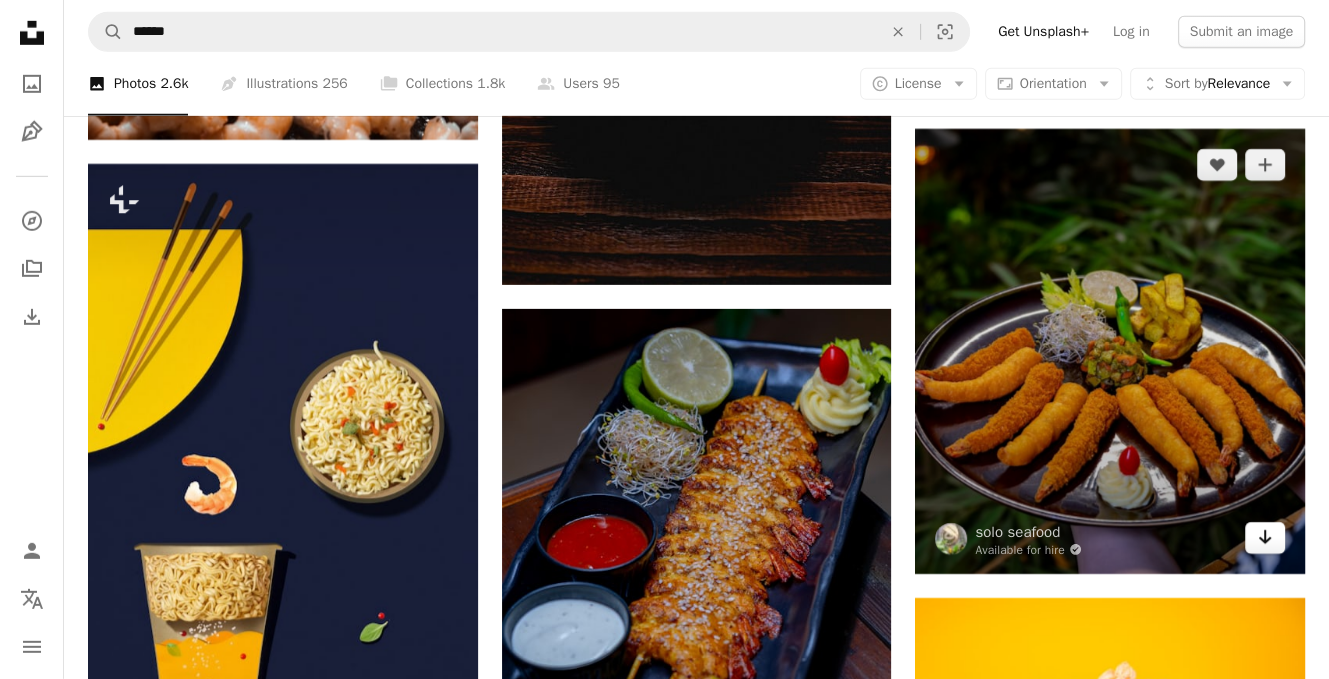 click on "Arrow pointing down" 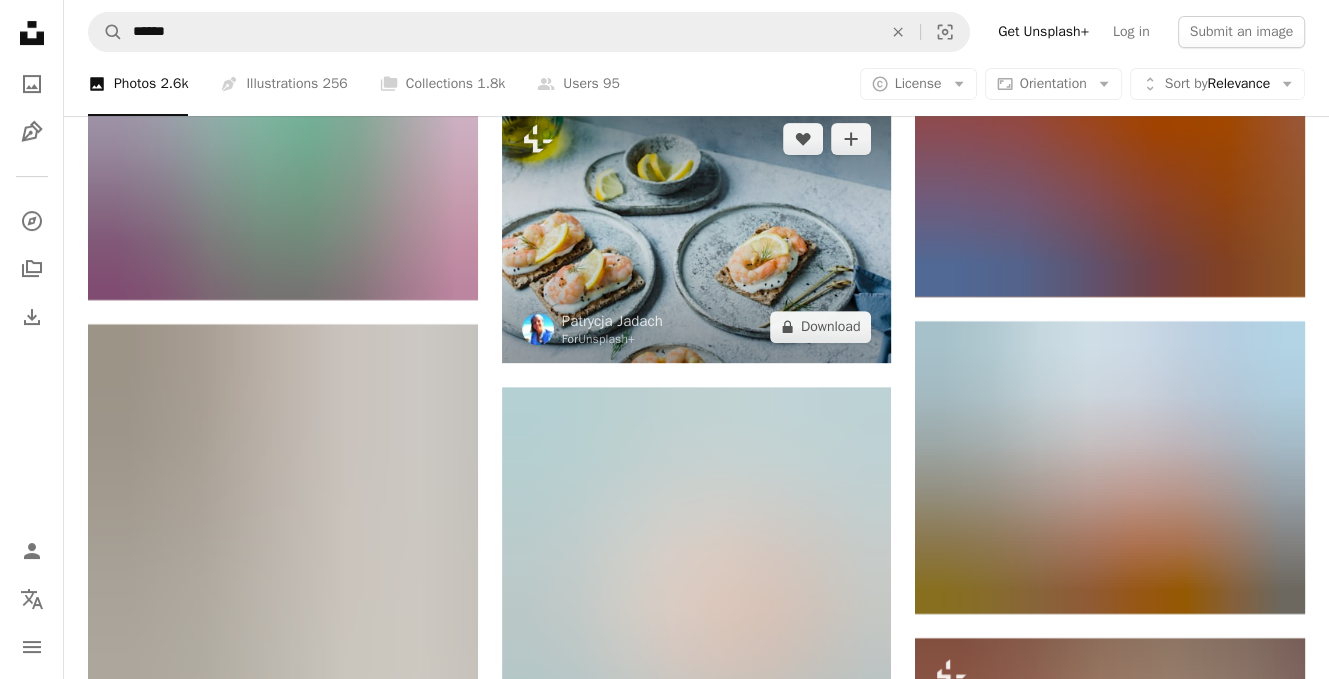 scroll, scrollTop: 20600, scrollLeft: 0, axis: vertical 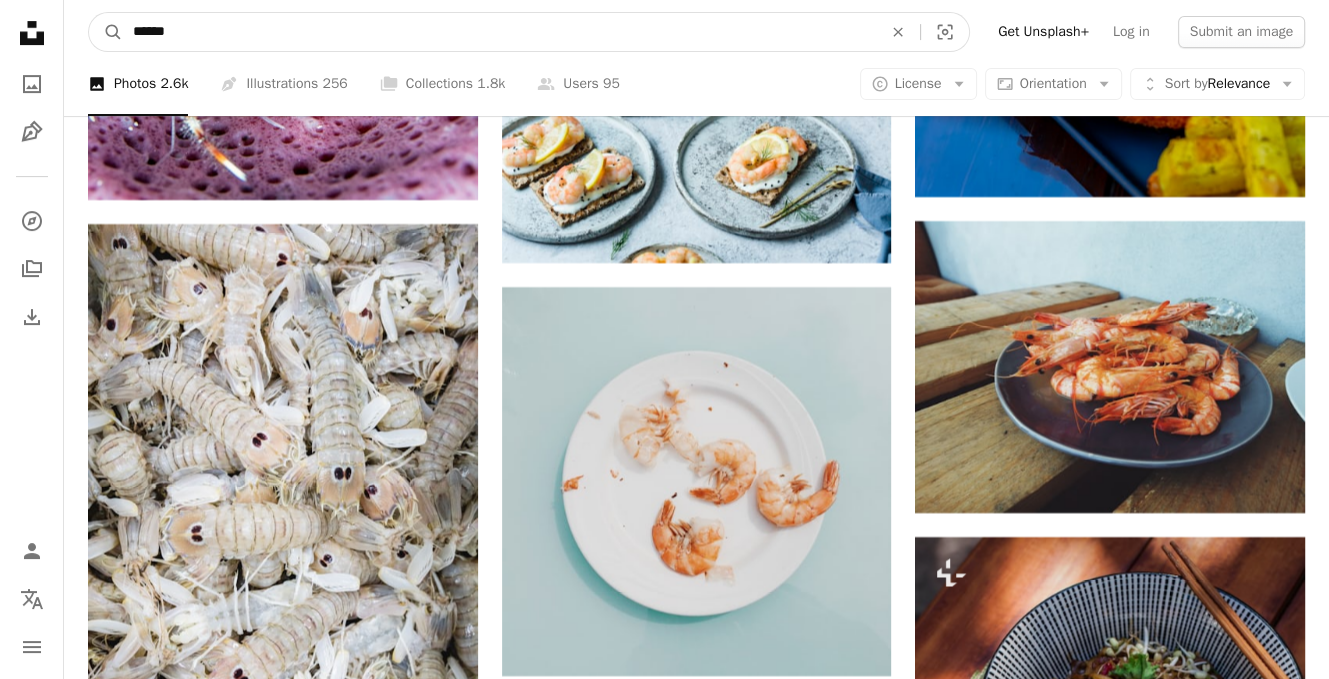 click on "******" at bounding box center (499, 32) 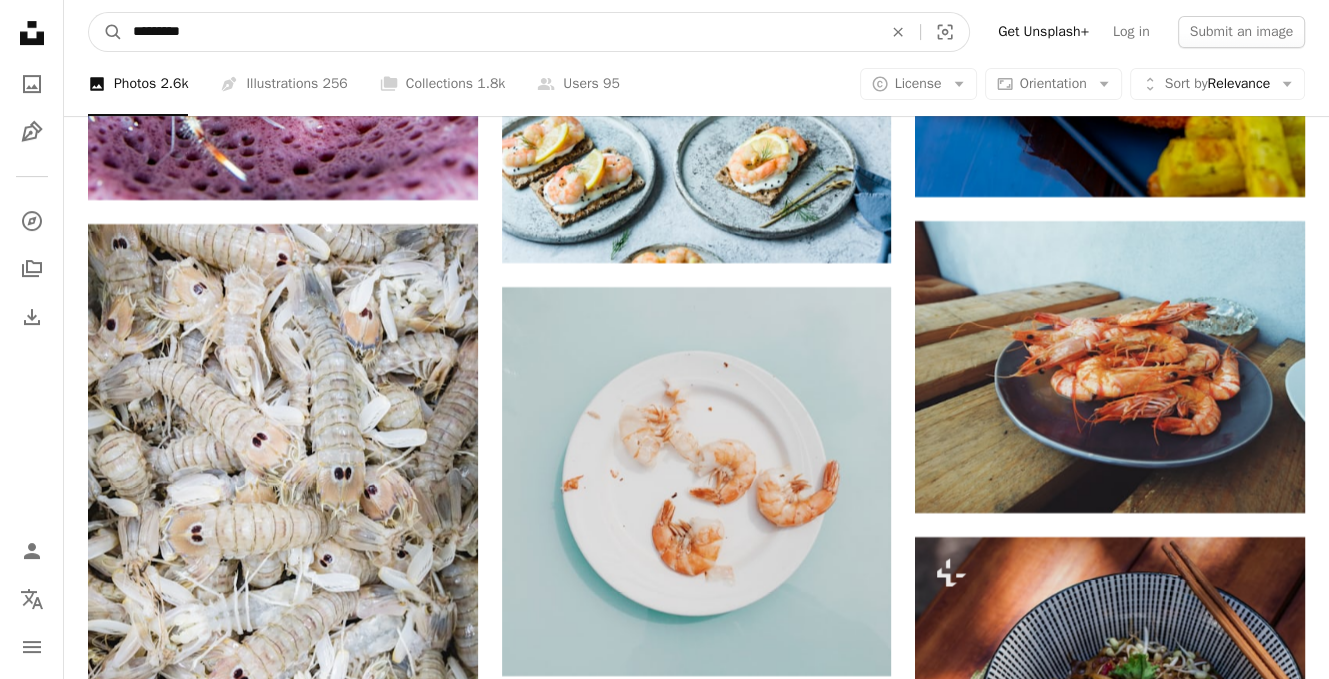 type on "*********" 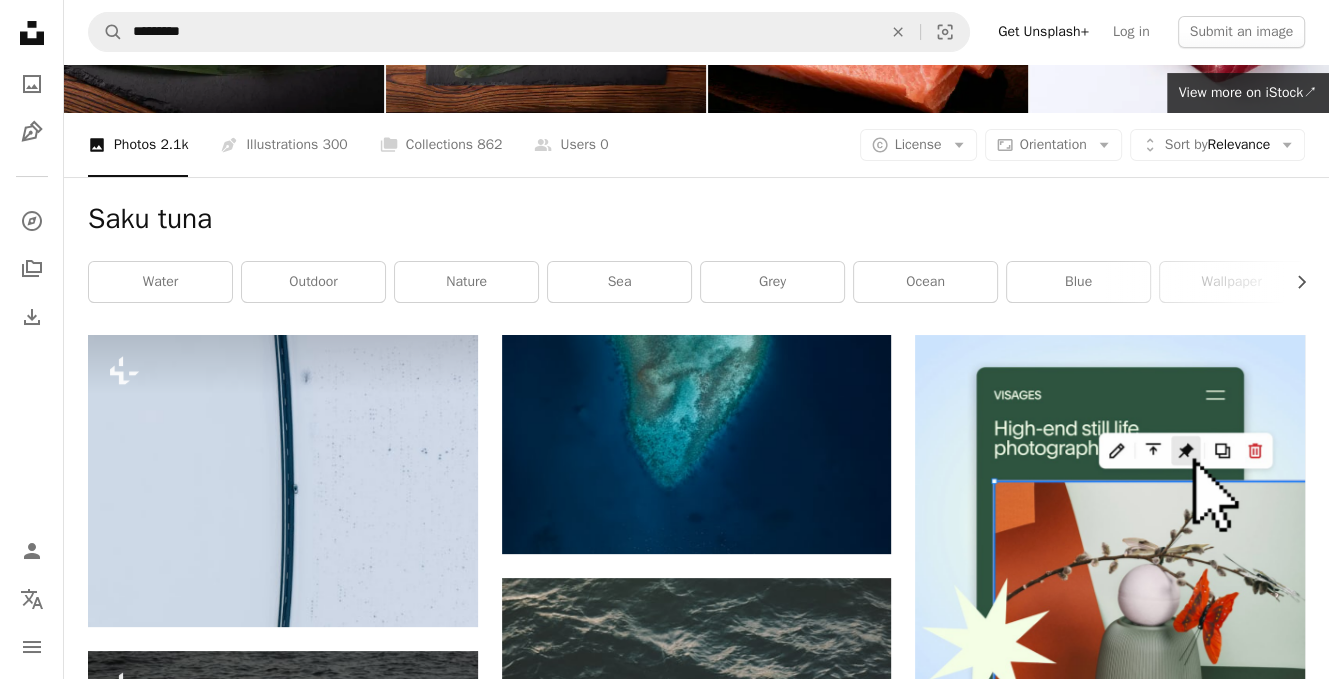 scroll, scrollTop: 0, scrollLeft: 0, axis: both 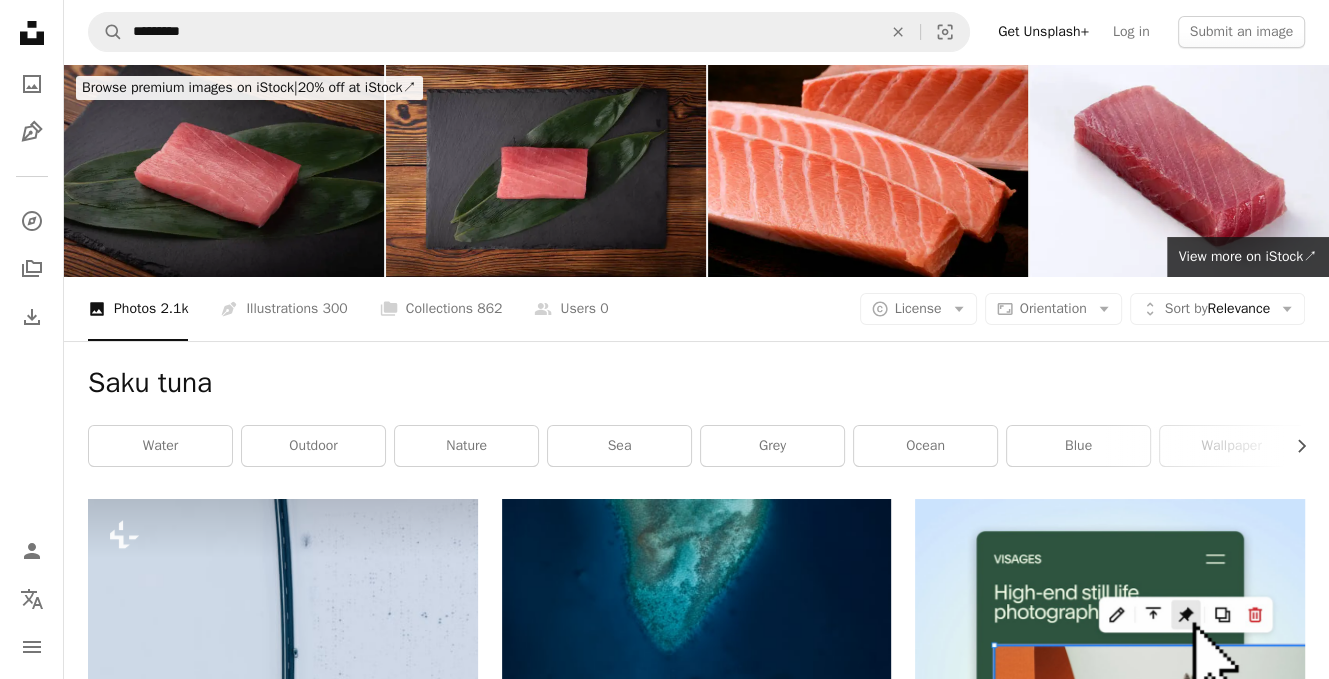 click at bounding box center [224, 170] 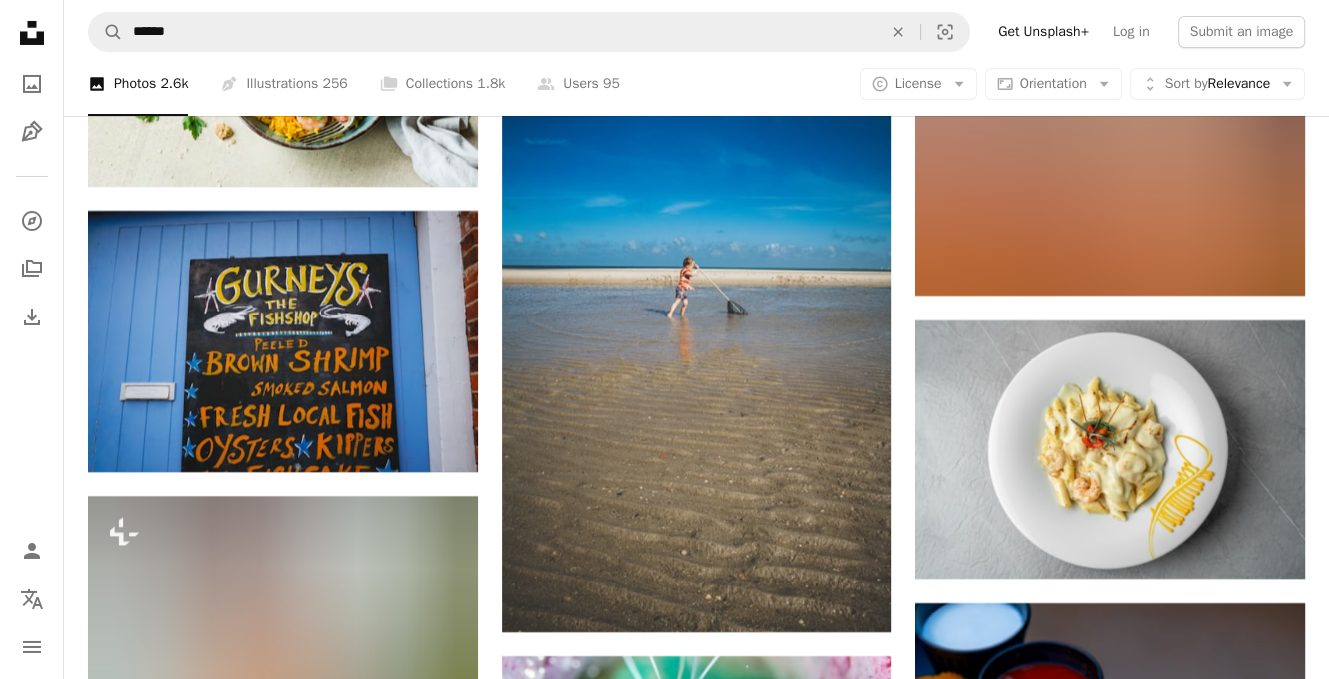 scroll, scrollTop: 19500, scrollLeft: 0, axis: vertical 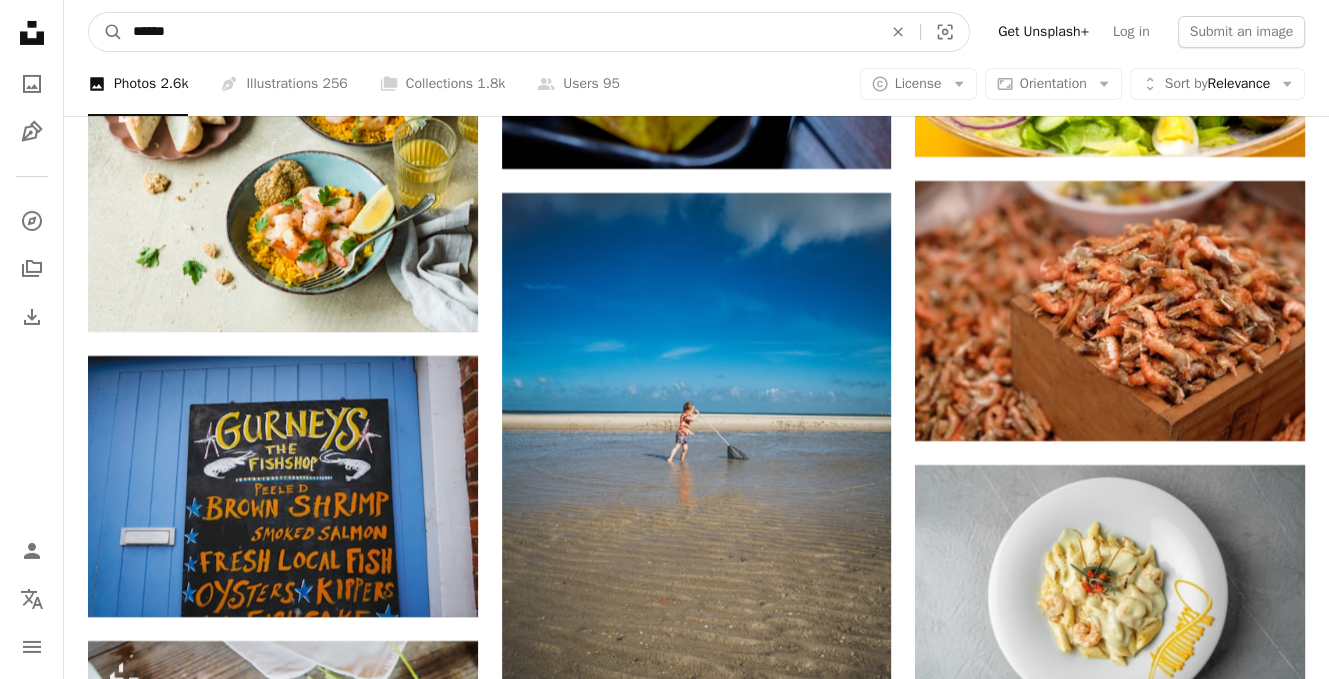 click on "******" at bounding box center [499, 32] 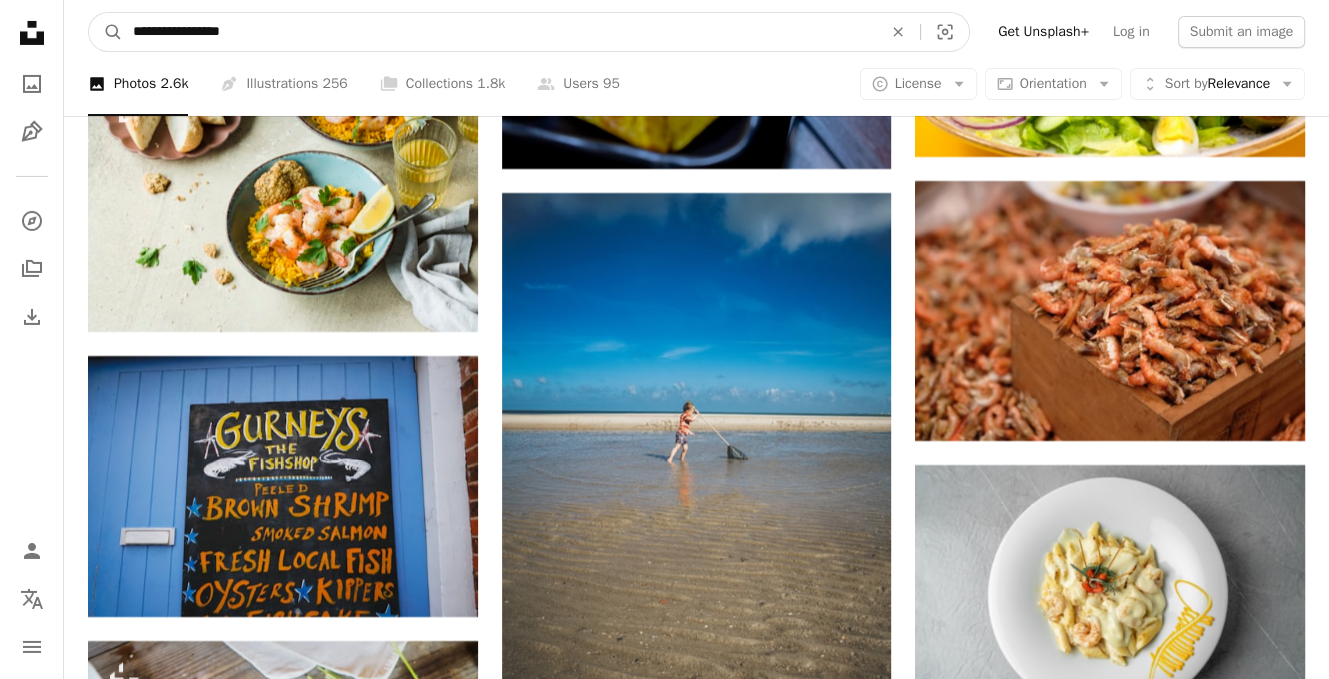 type on "**********" 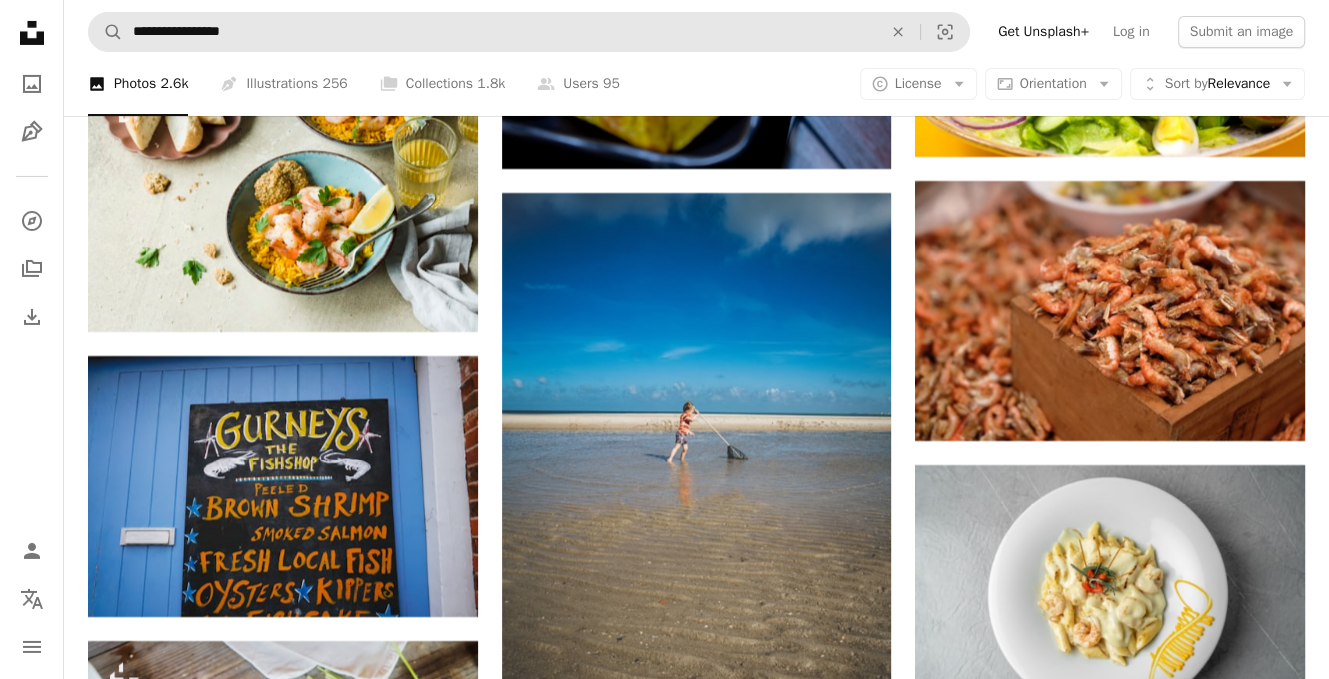 scroll, scrollTop: 0, scrollLeft: 0, axis: both 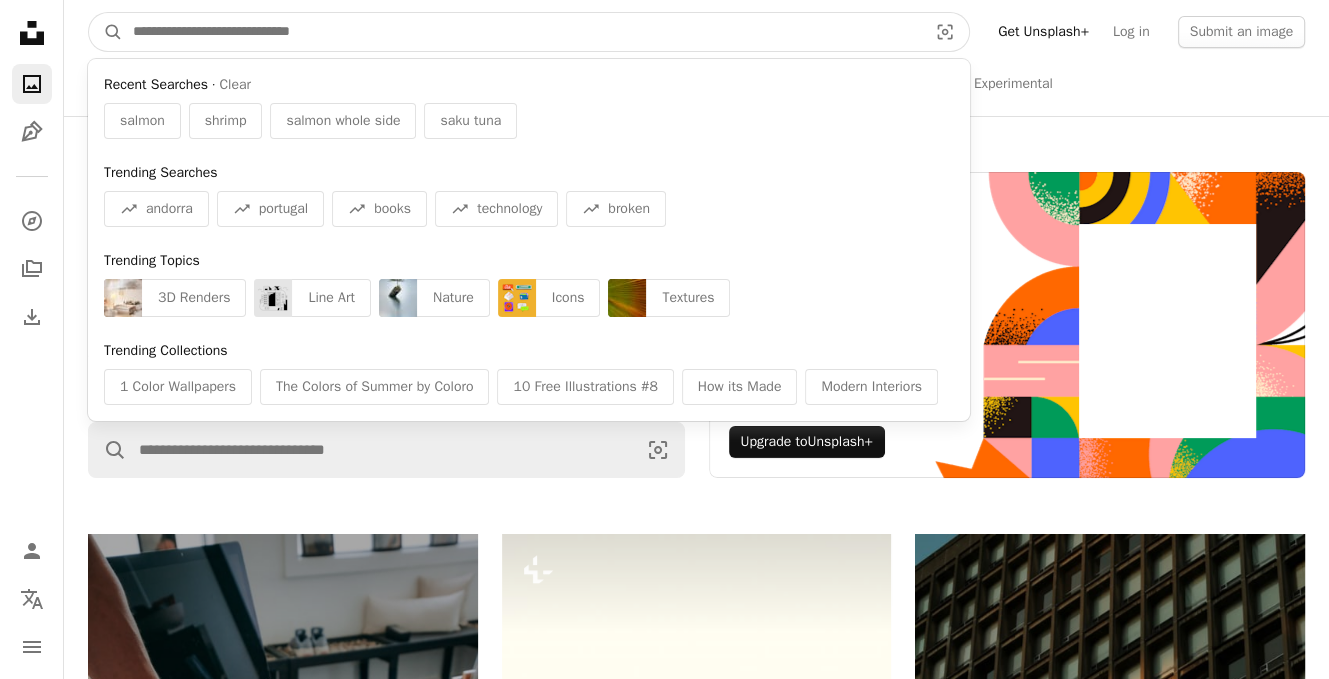 click at bounding box center (522, 32) 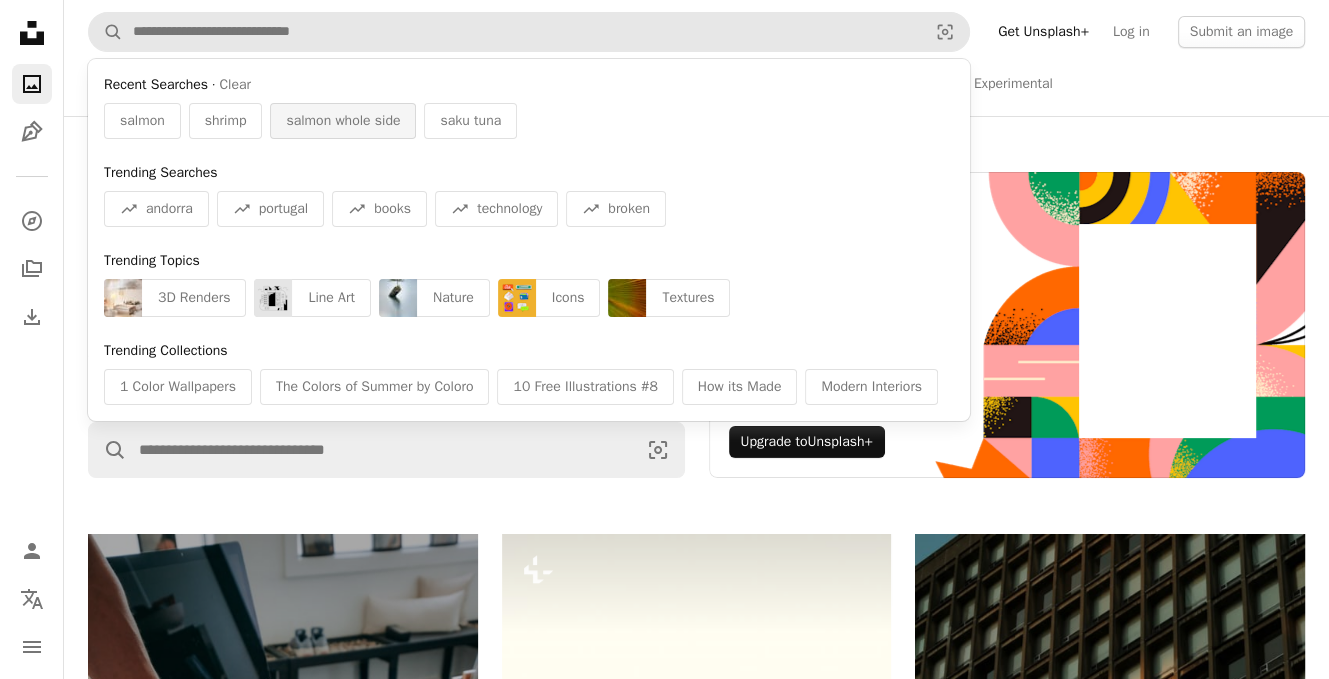 click on "salmon whole side" at bounding box center (343, 121) 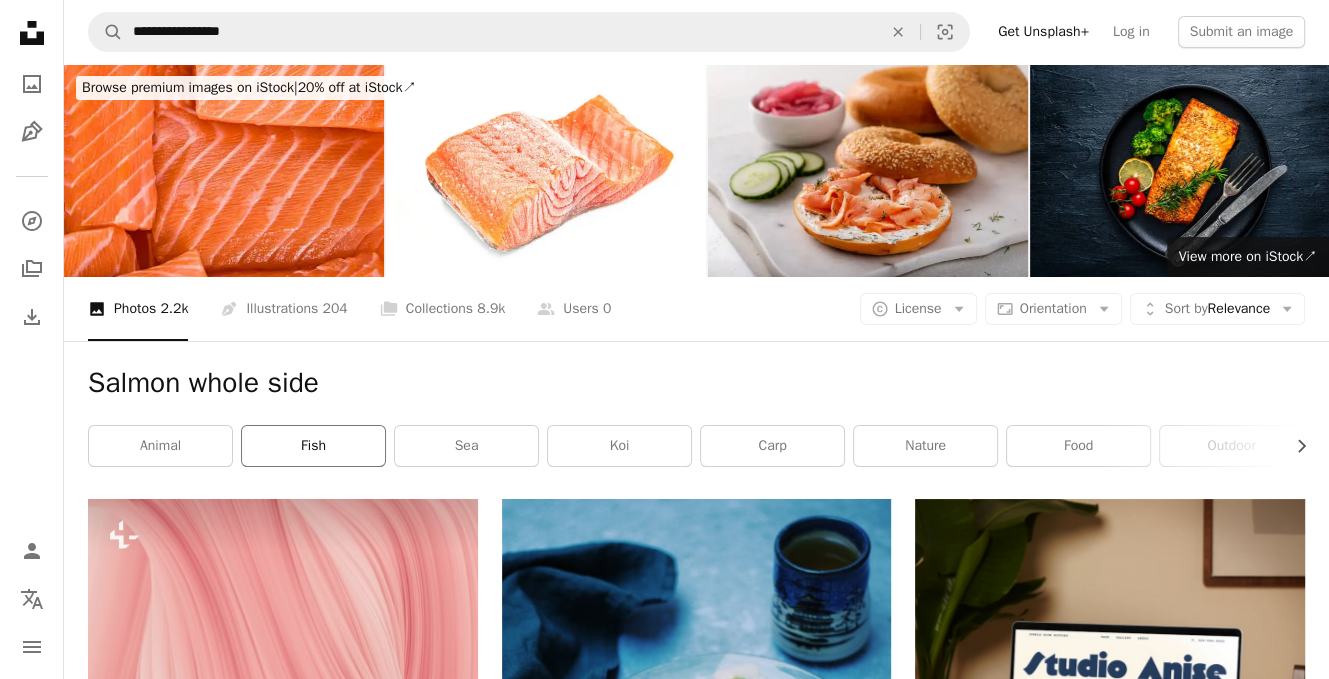 click on "fish" at bounding box center (313, 446) 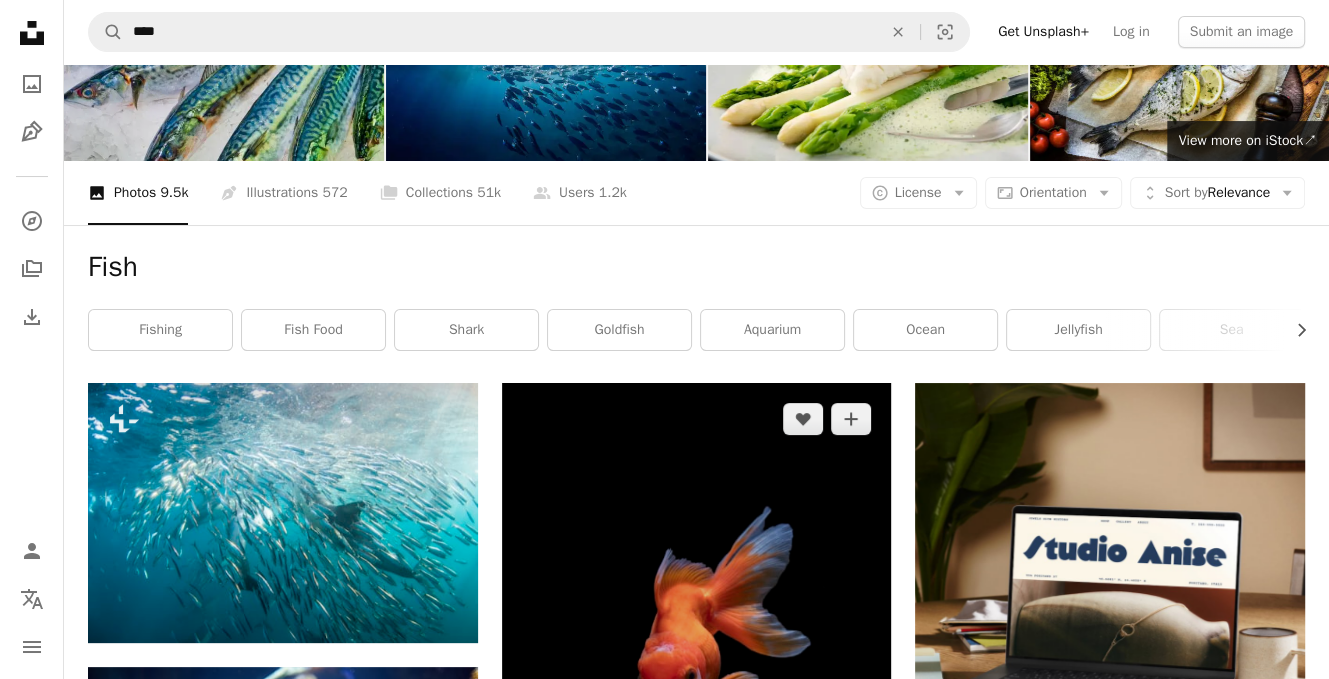 scroll, scrollTop: 0, scrollLeft: 0, axis: both 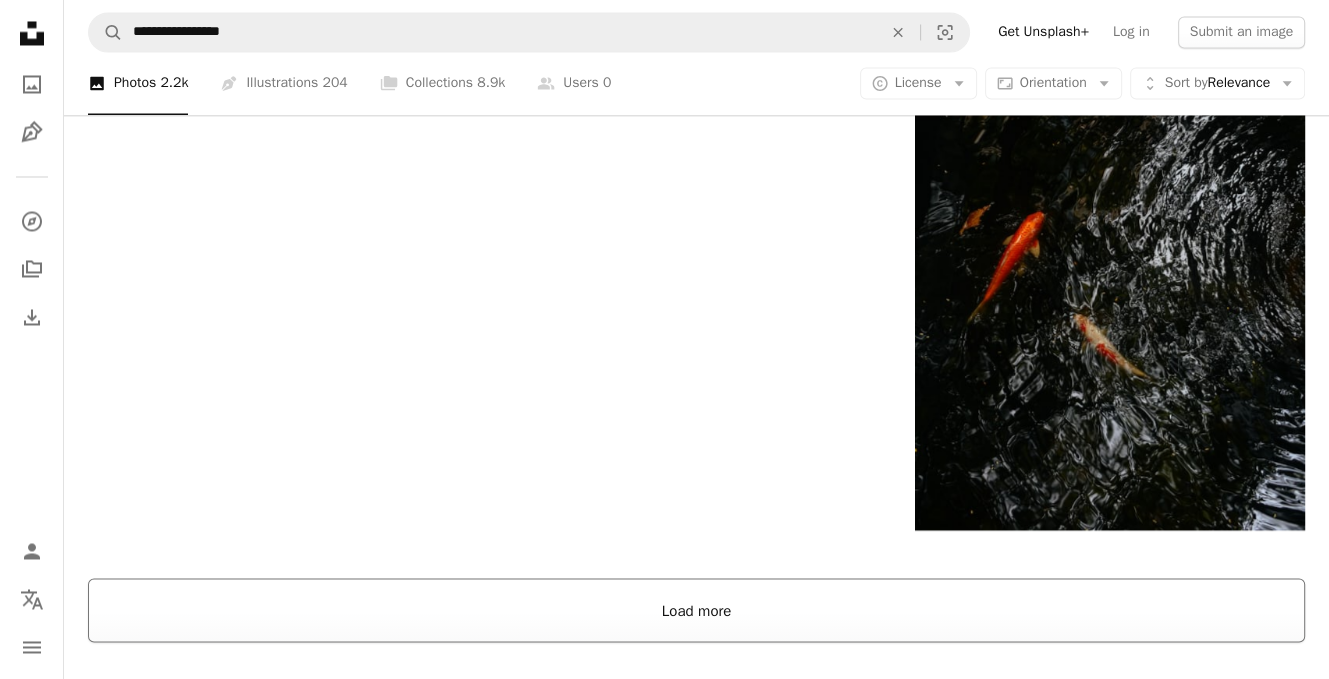 click on "Load more" at bounding box center (696, 610) 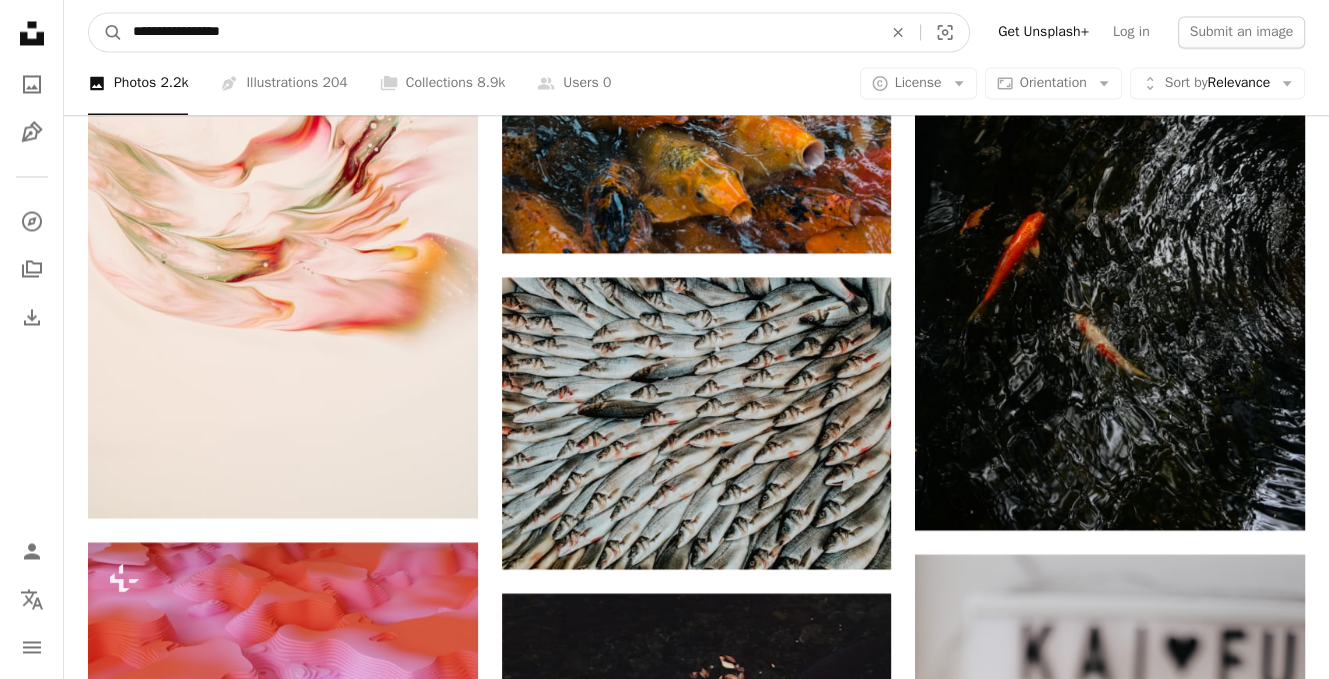drag, startPoint x: 256, startPoint y: 27, endPoint x: 181, endPoint y: 27, distance: 75 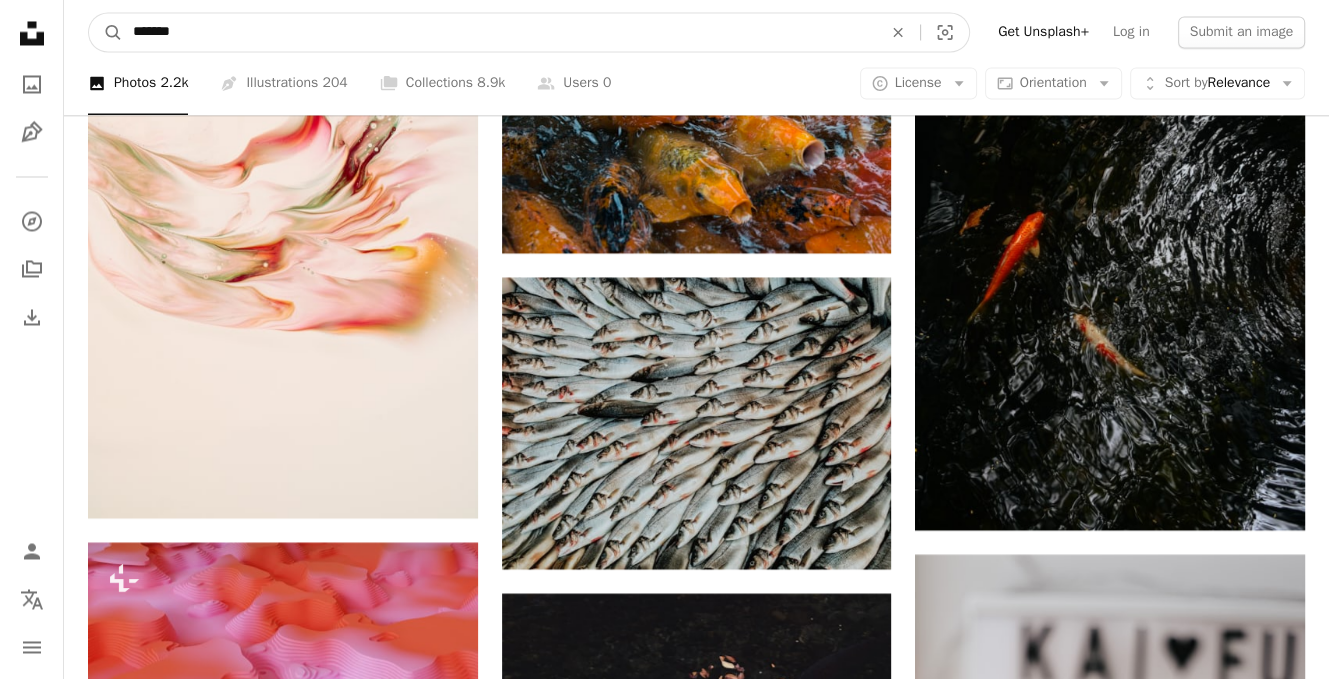type on "******" 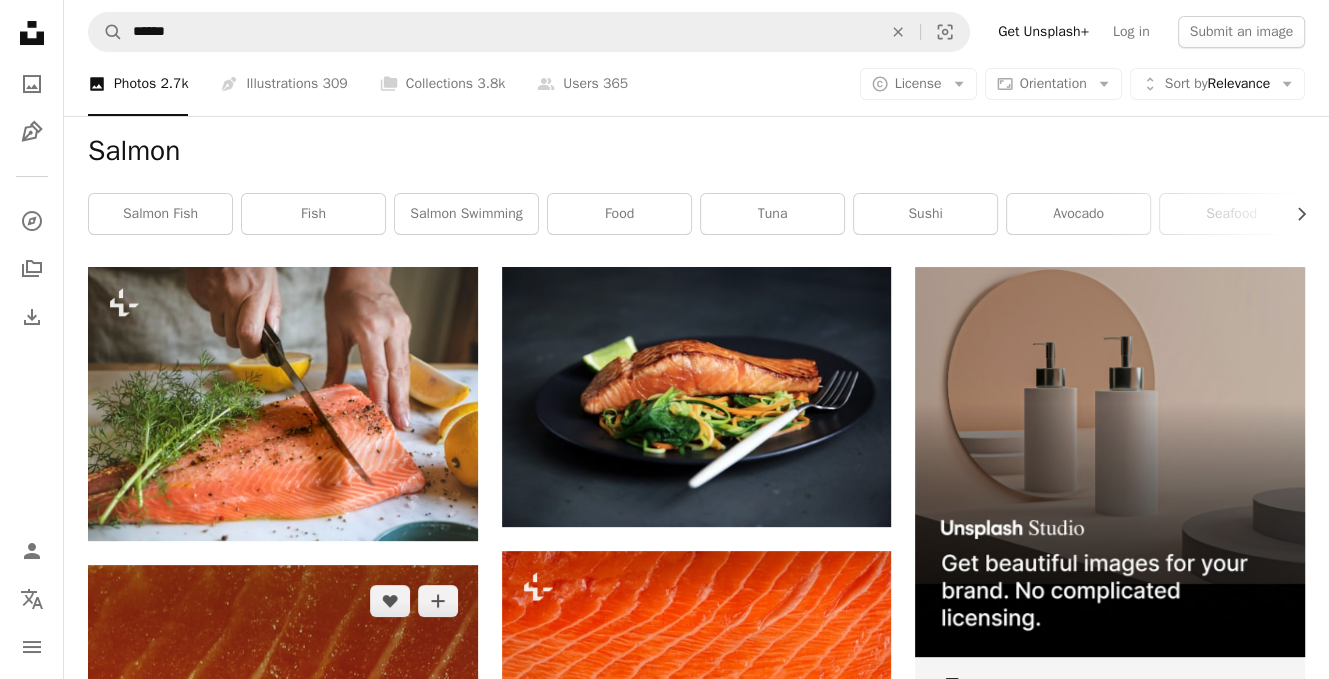 scroll, scrollTop: 400, scrollLeft: 0, axis: vertical 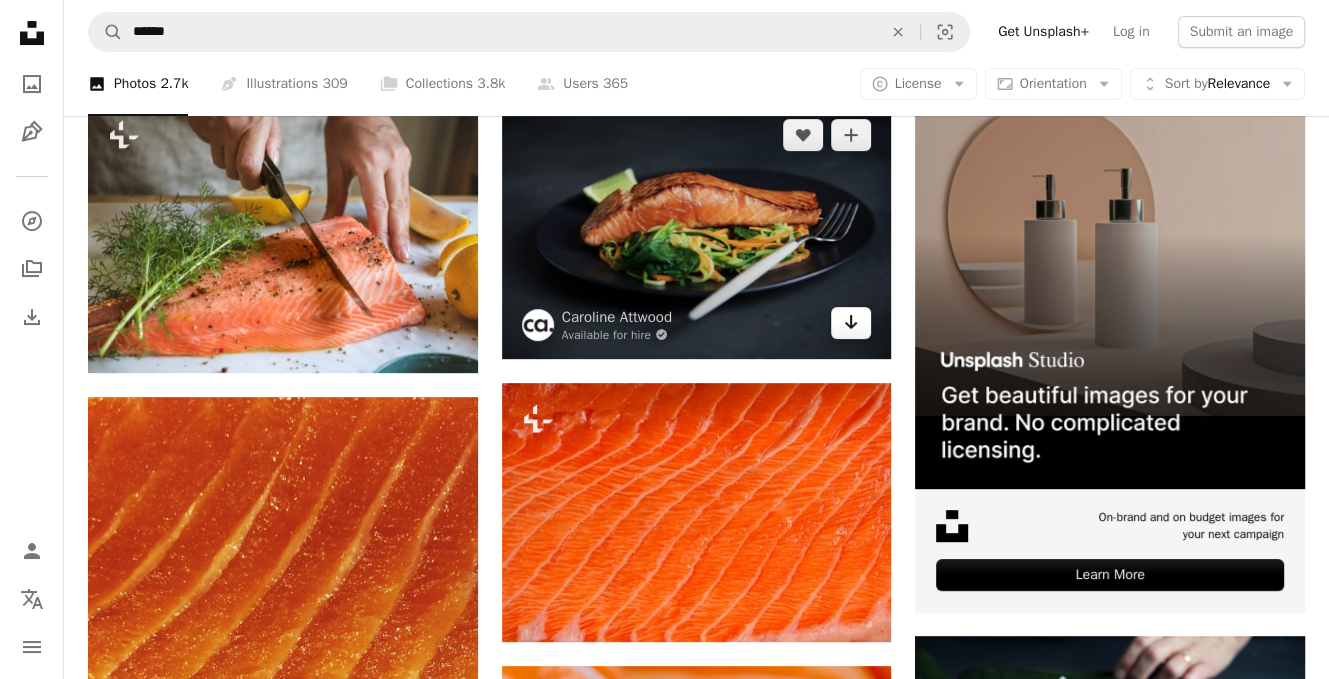 click on "Arrow pointing down" at bounding box center (851, 323) 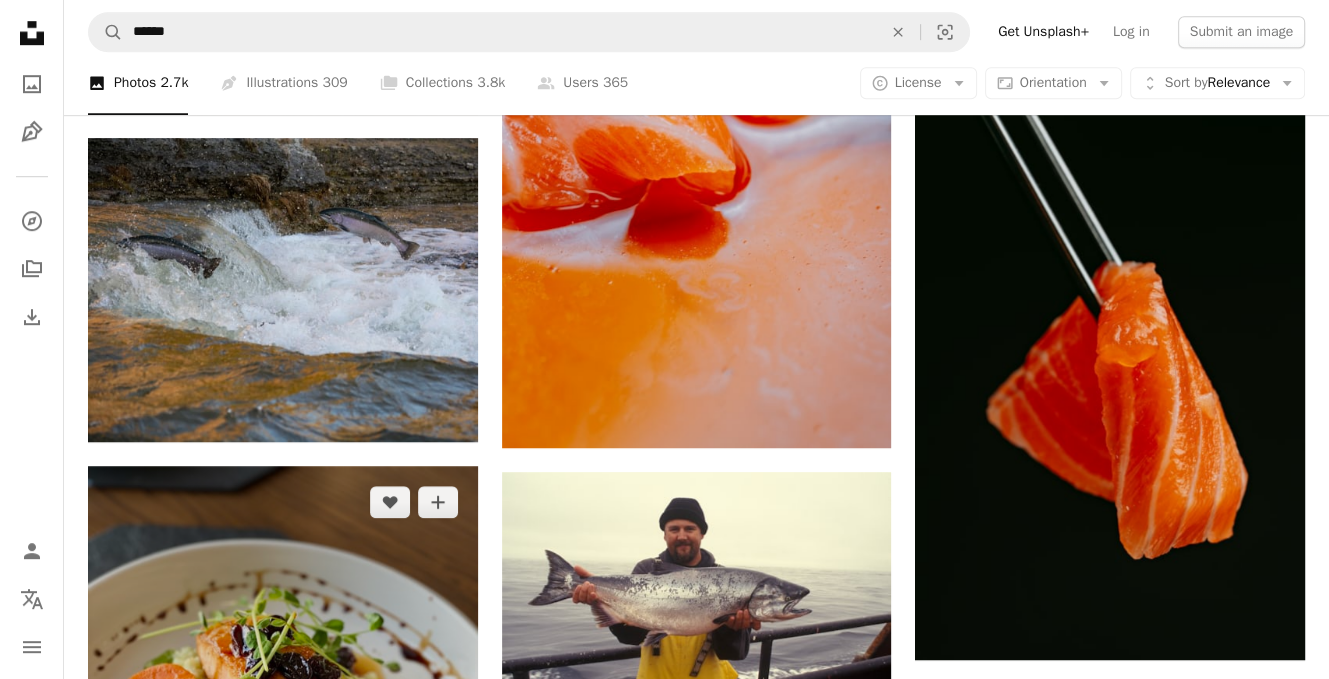scroll, scrollTop: 1200, scrollLeft: 0, axis: vertical 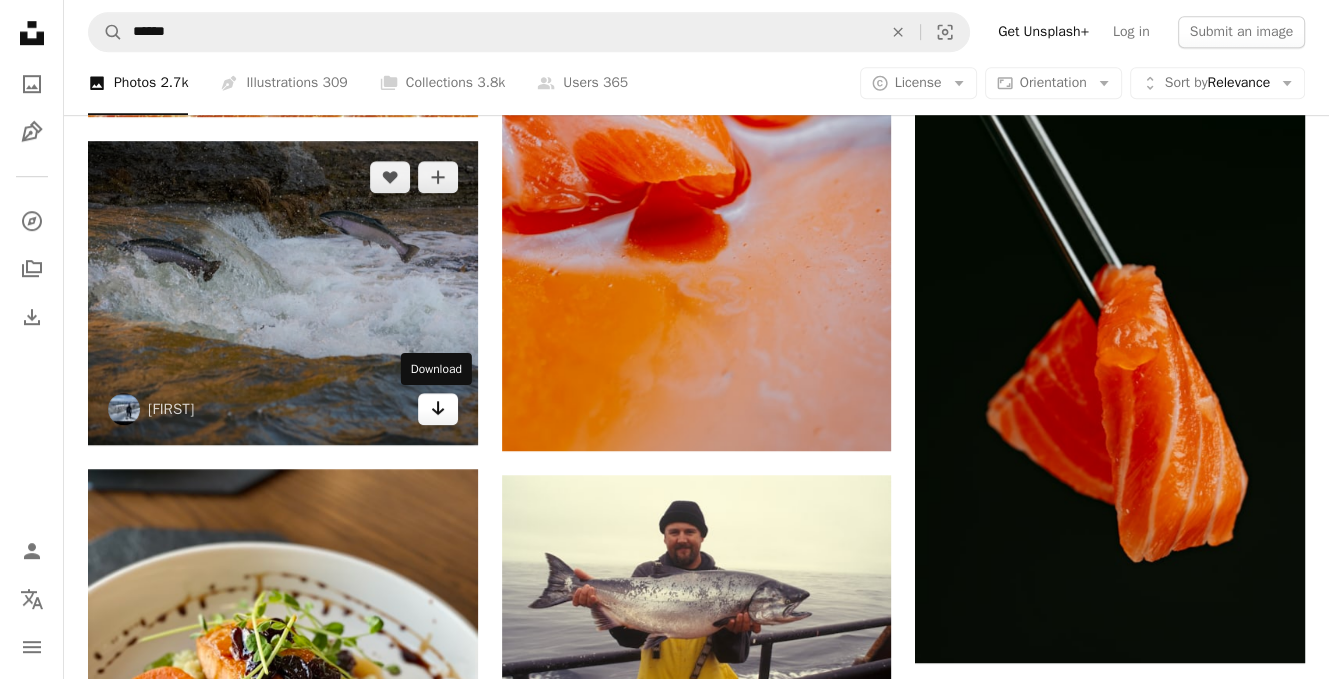 click 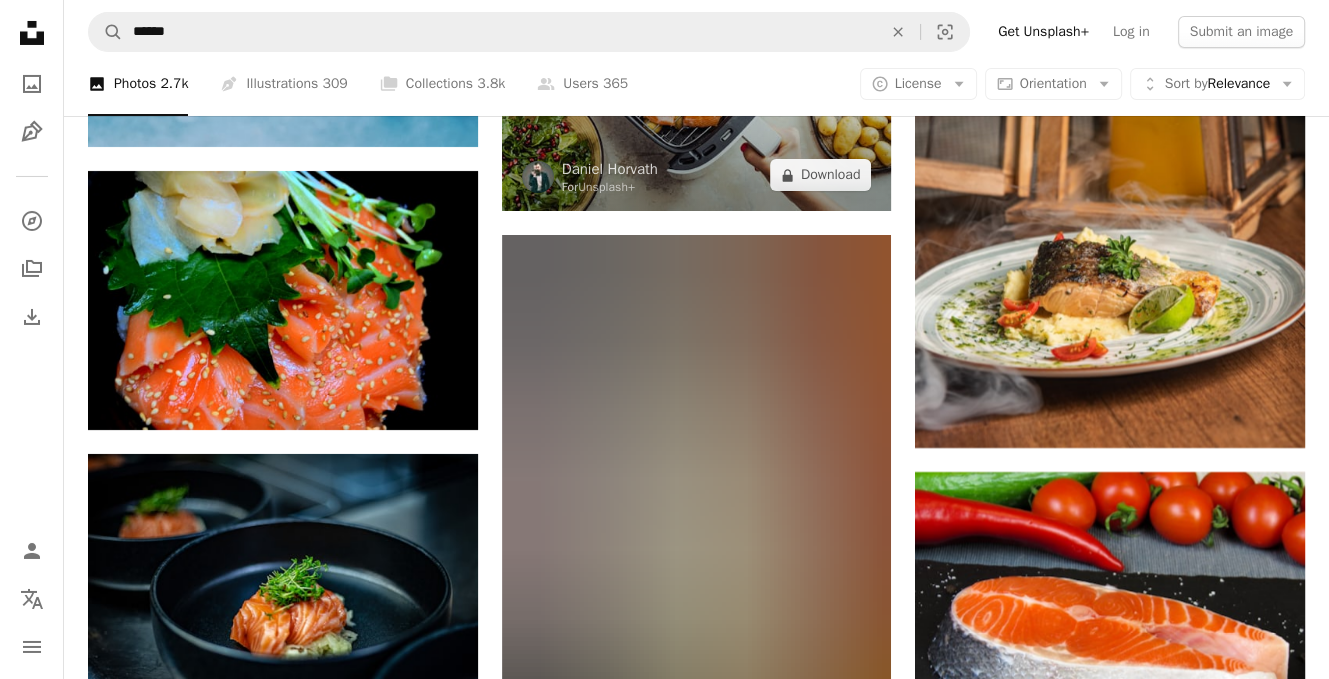 scroll, scrollTop: 6400, scrollLeft: 0, axis: vertical 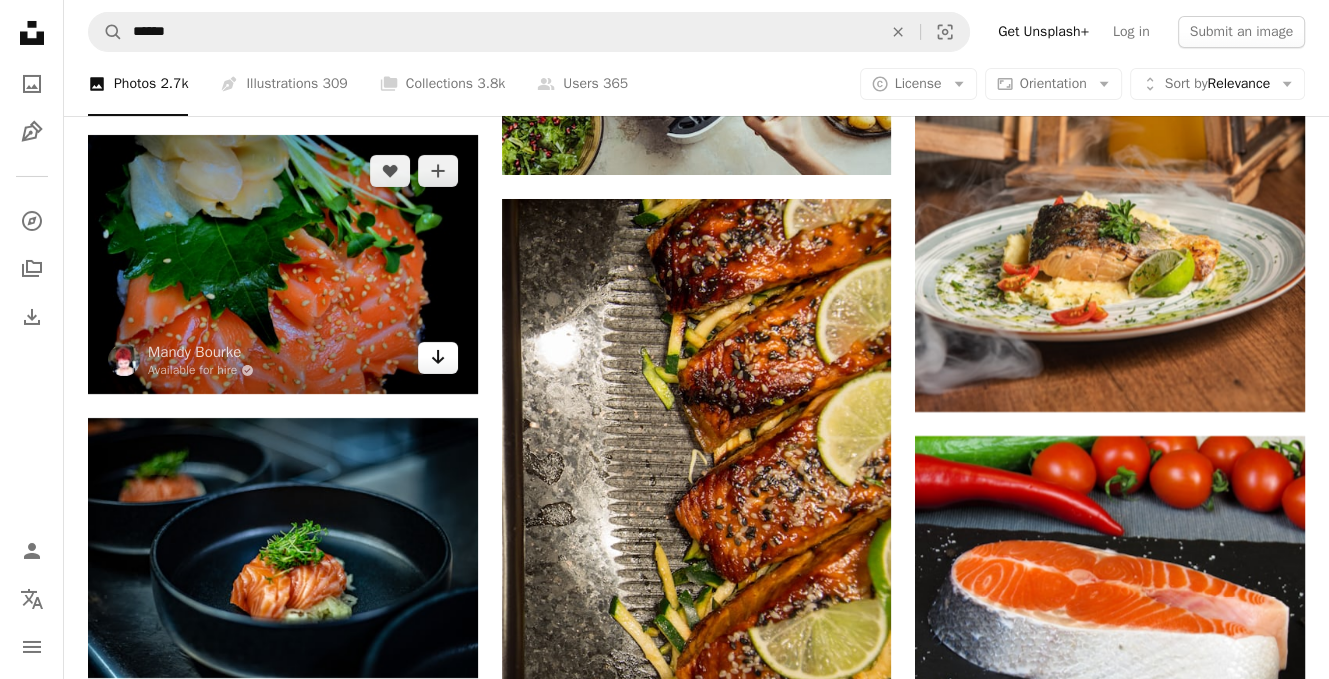 click on "Arrow pointing down" 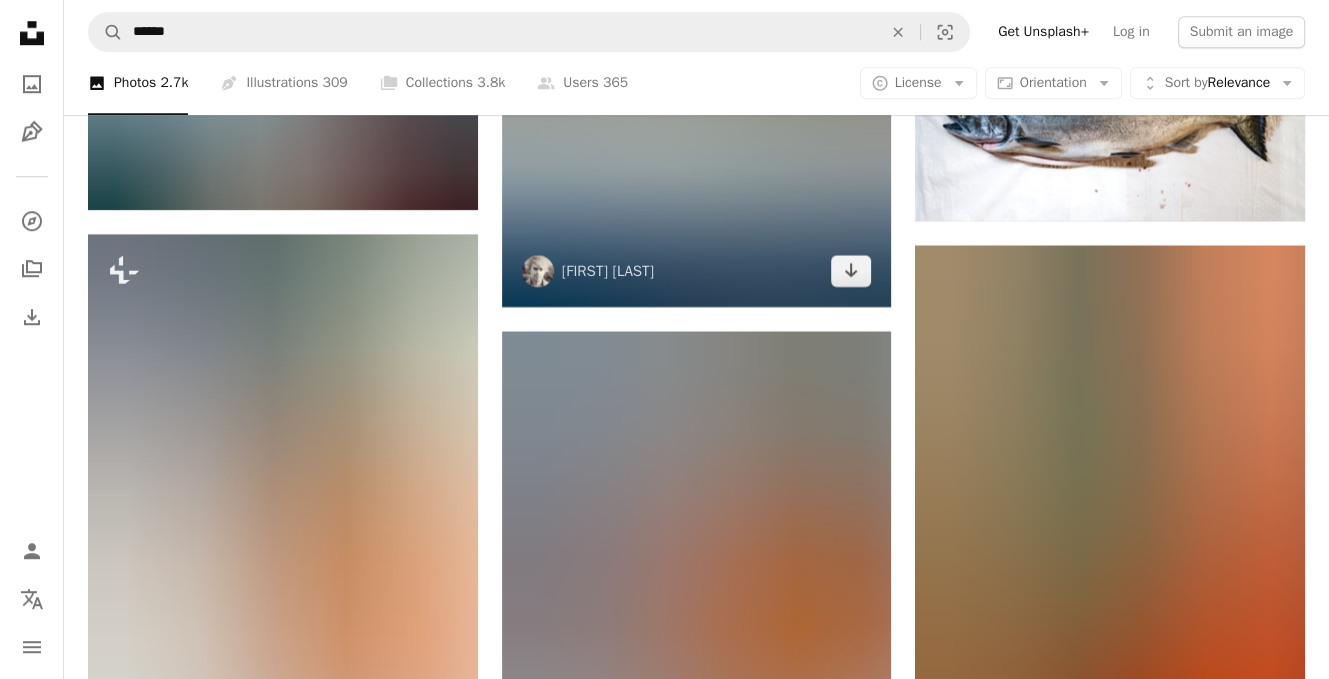 scroll, scrollTop: 8300, scrollLeft: 0, axis: vertical 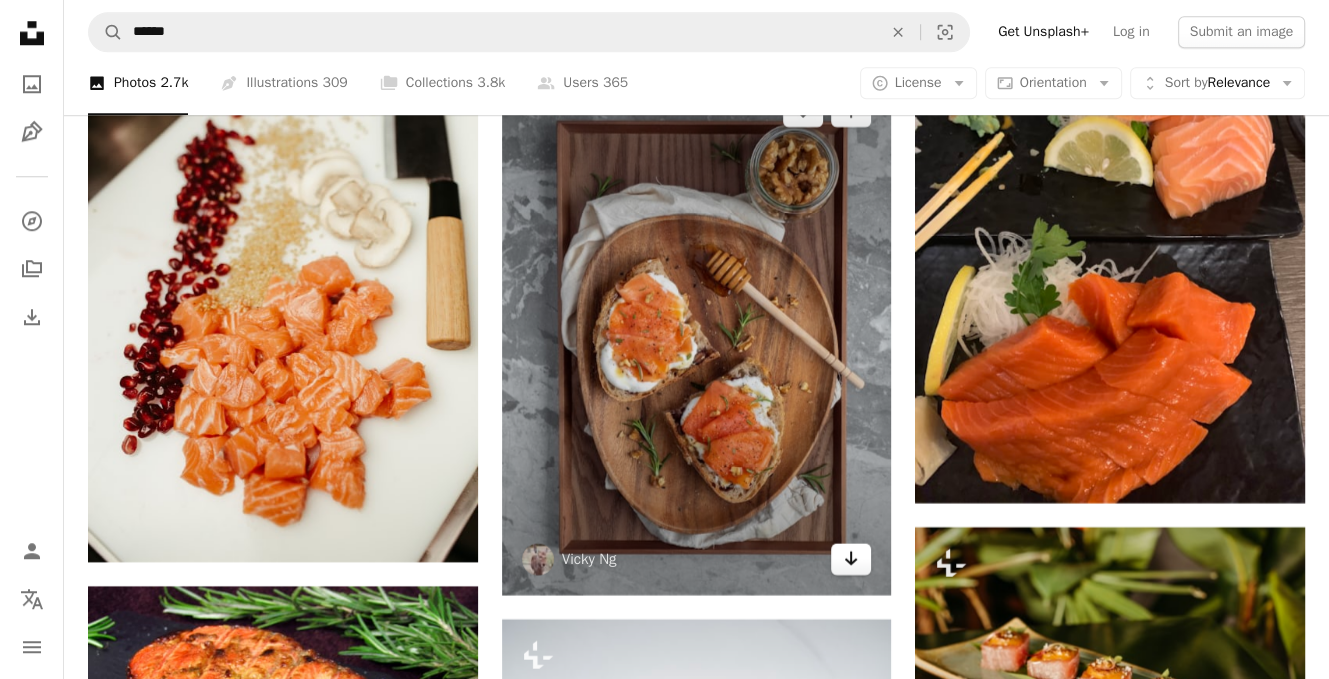 click on "Arrow pointing down" 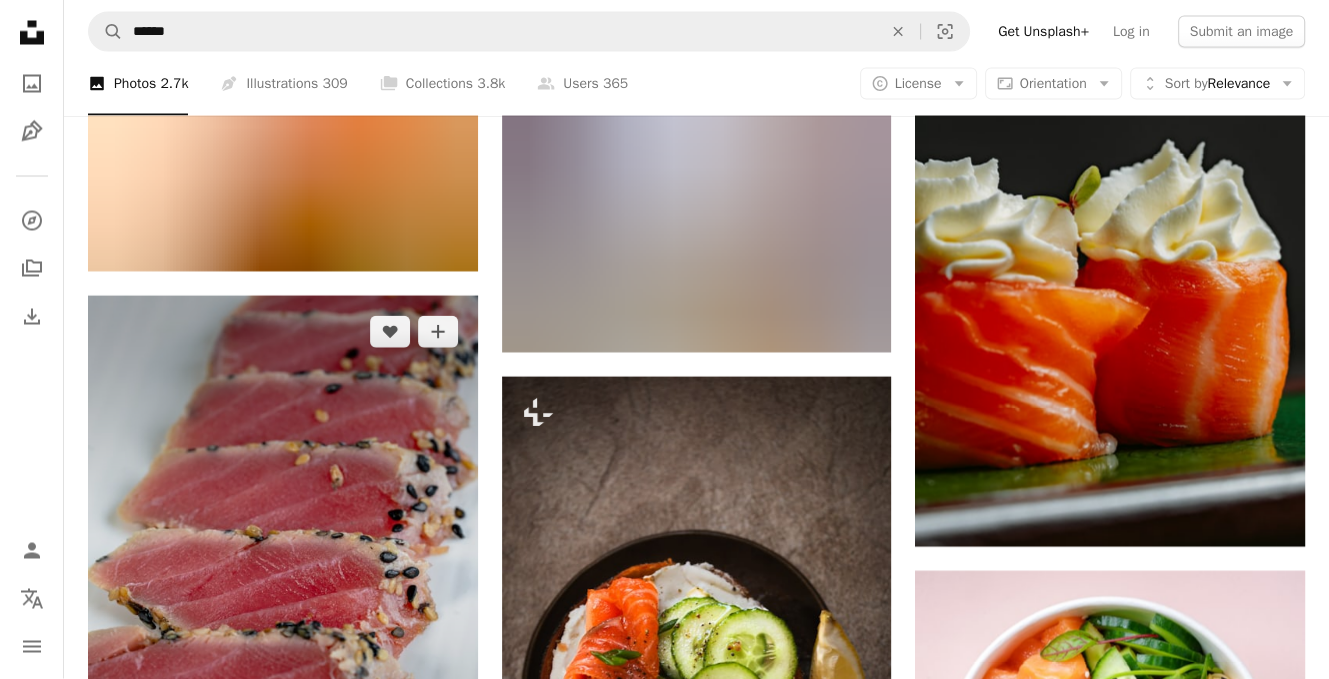 scroll, scrollTop: 10400, scrollLeft: 0, axis: vertical 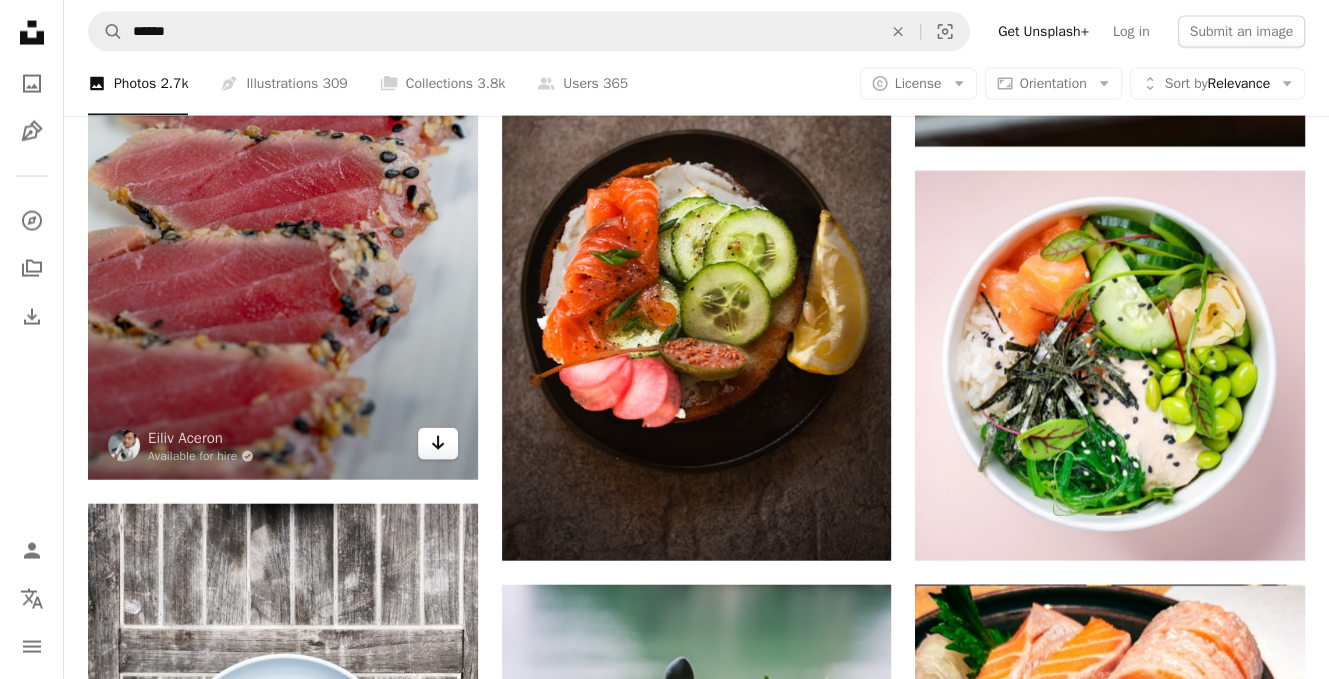 click on "Arrow pointing down" 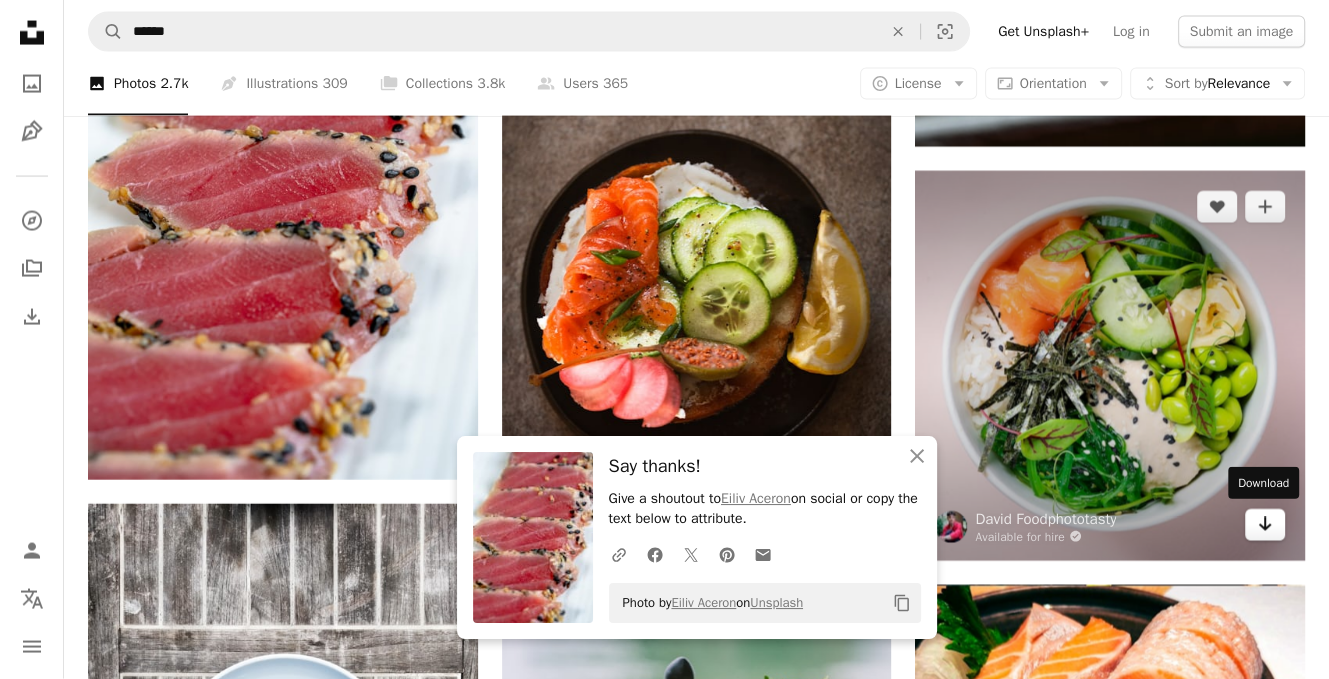 click 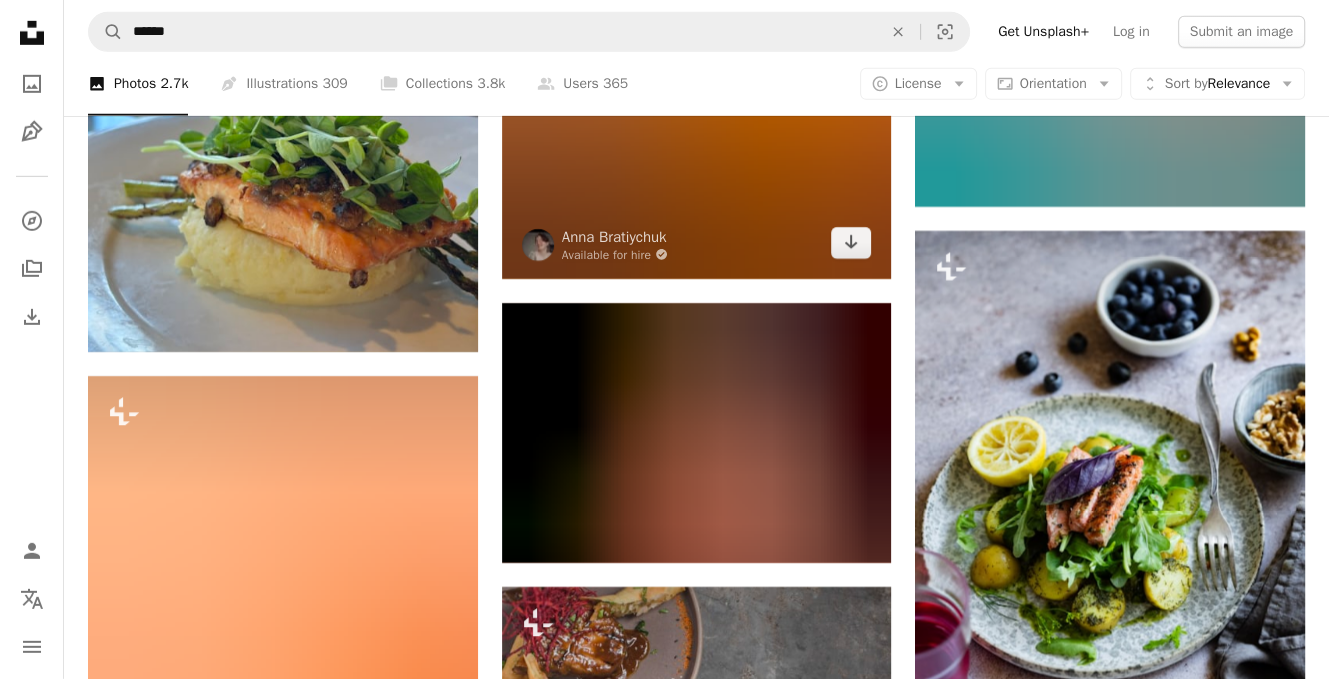 scroll, scrollTop: 12200, scrollLeft: 0, axis: vertical 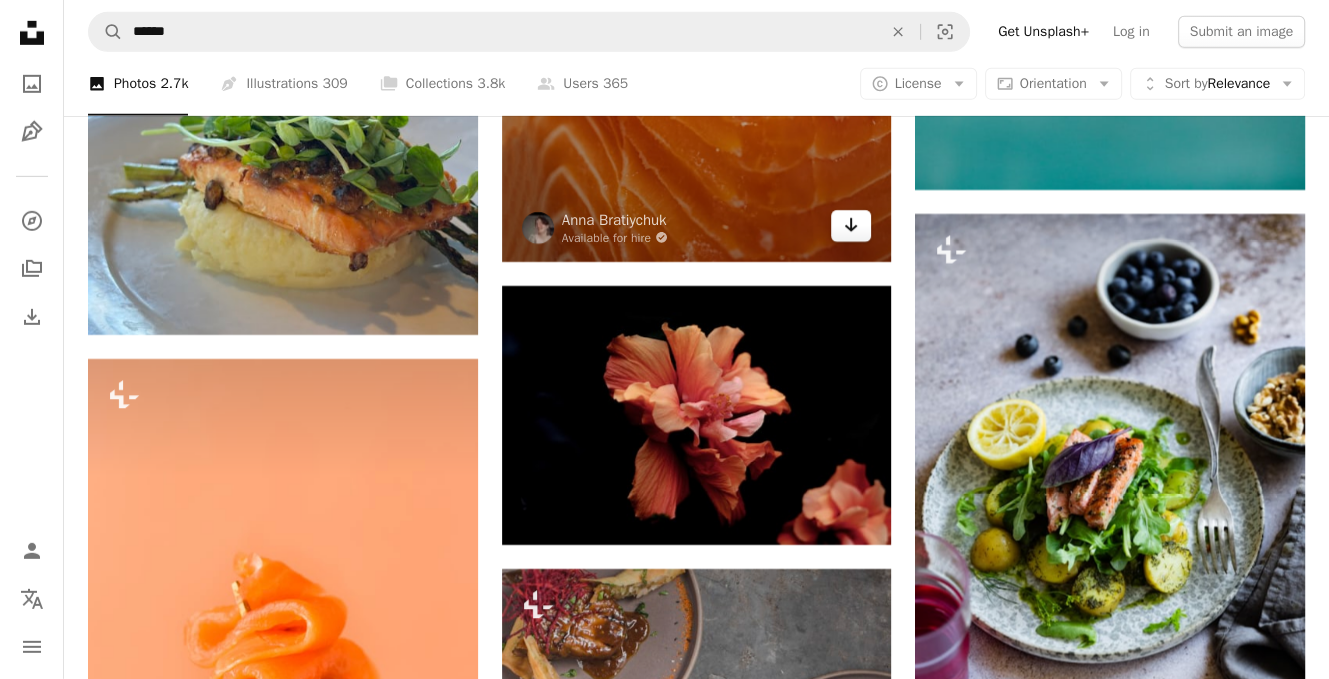 click on "Arrow pointing down" 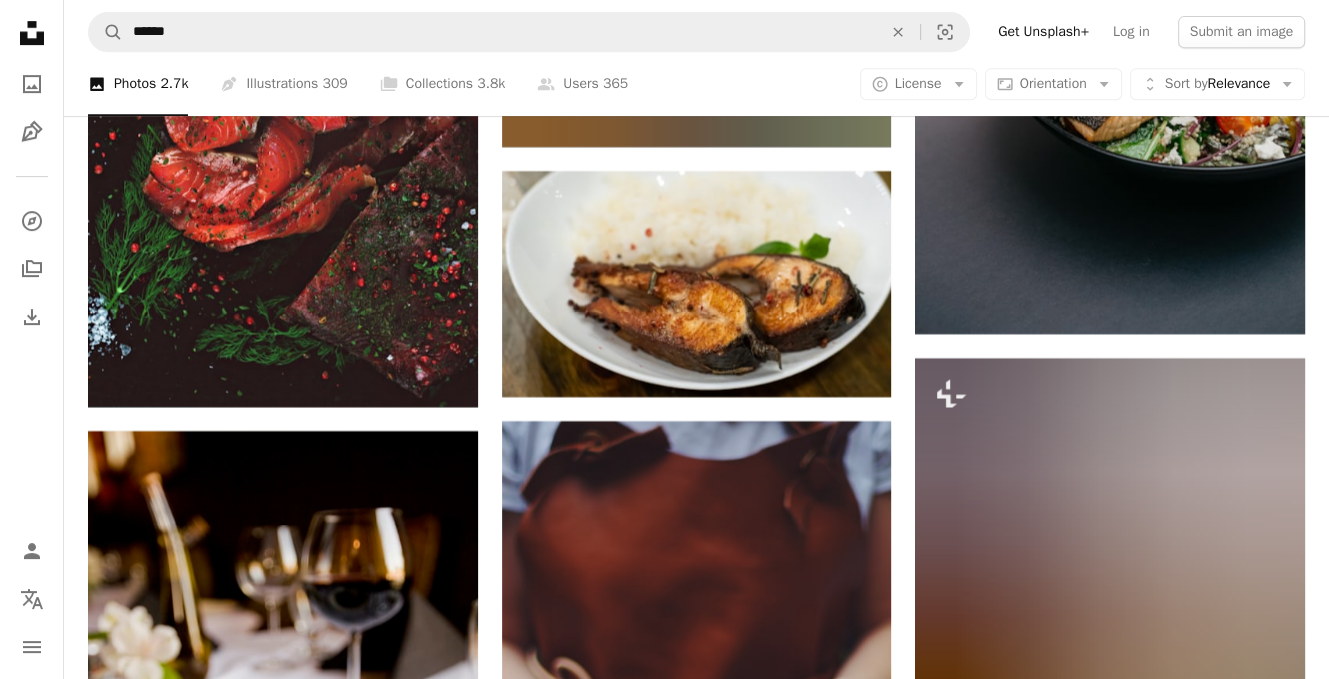 scroll, scrollTop: 14600, scrollLeft: 0, axis: vertical 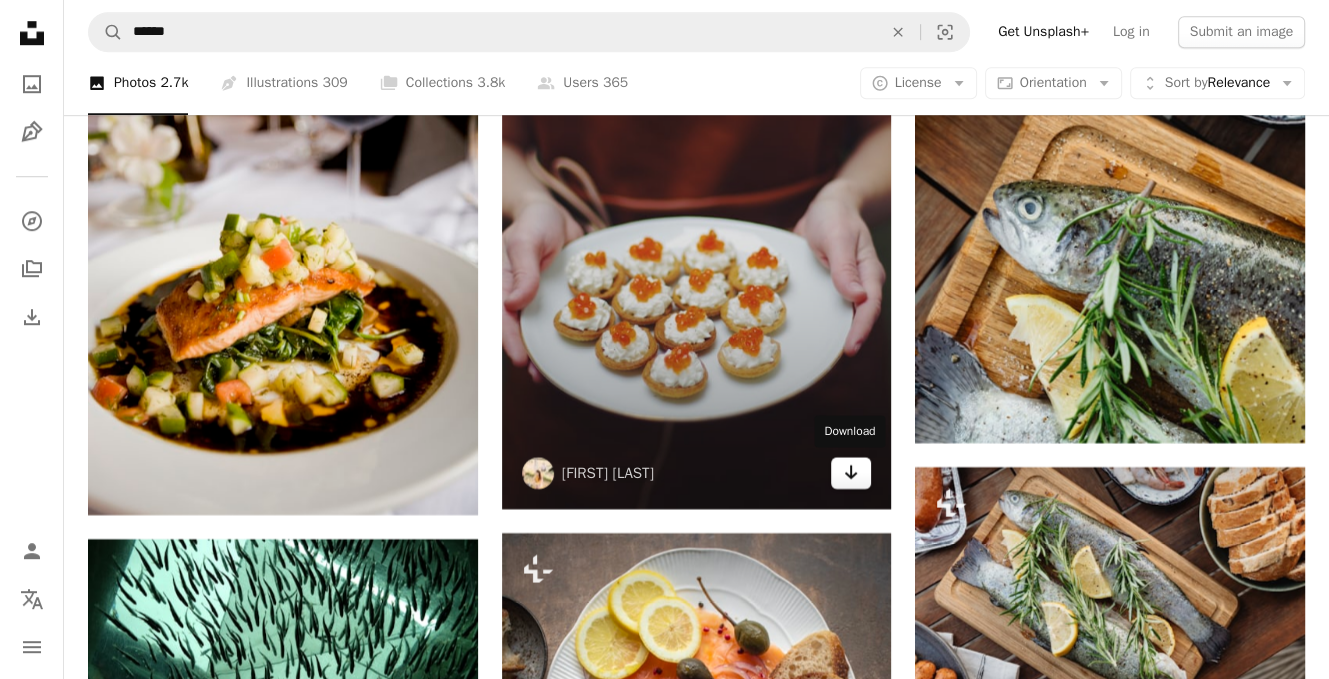 click 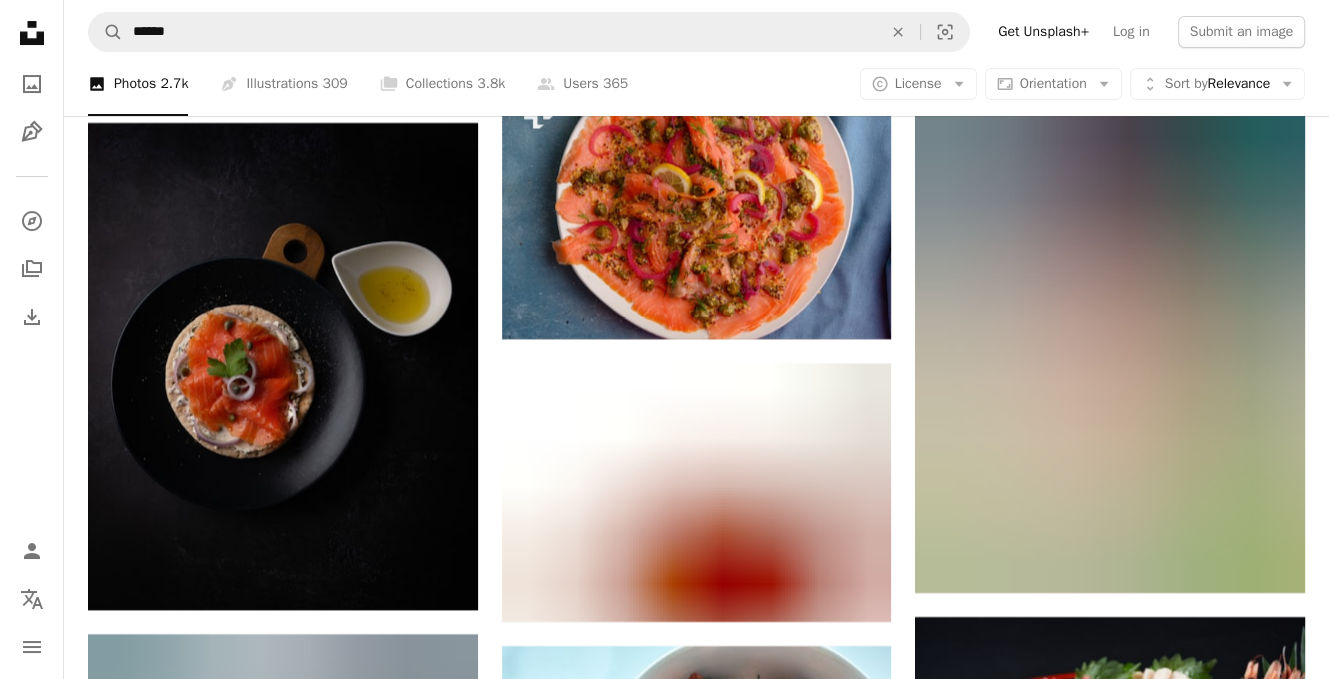 scroll, scrollTop: 20300, scrollLeft: 0, axis: vertical 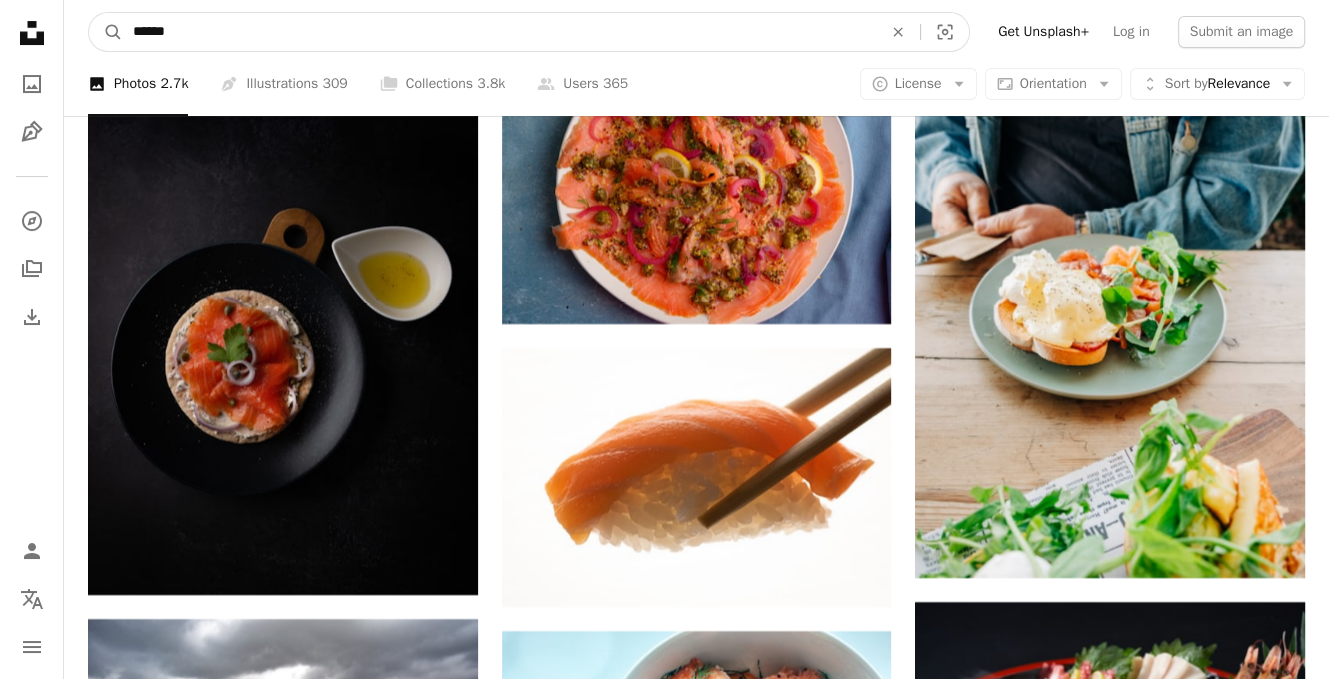 click on "******" at bounding box center (499, 32) 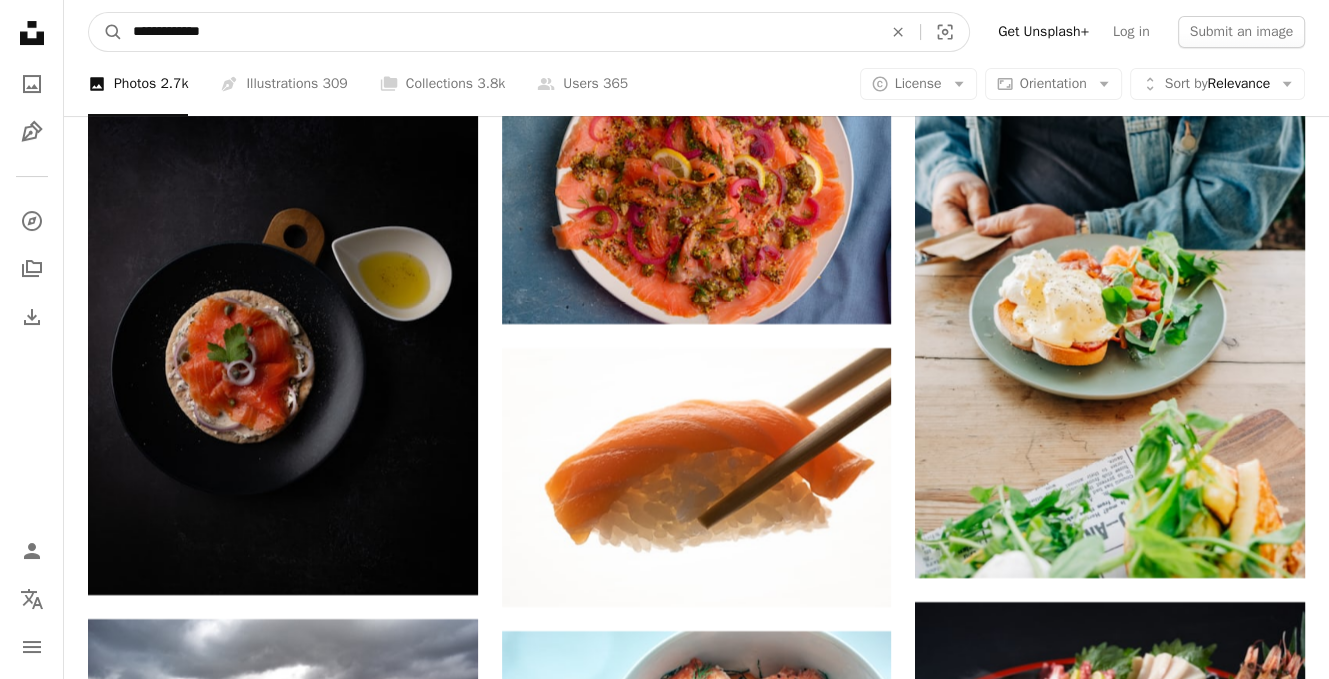 type on "**********" 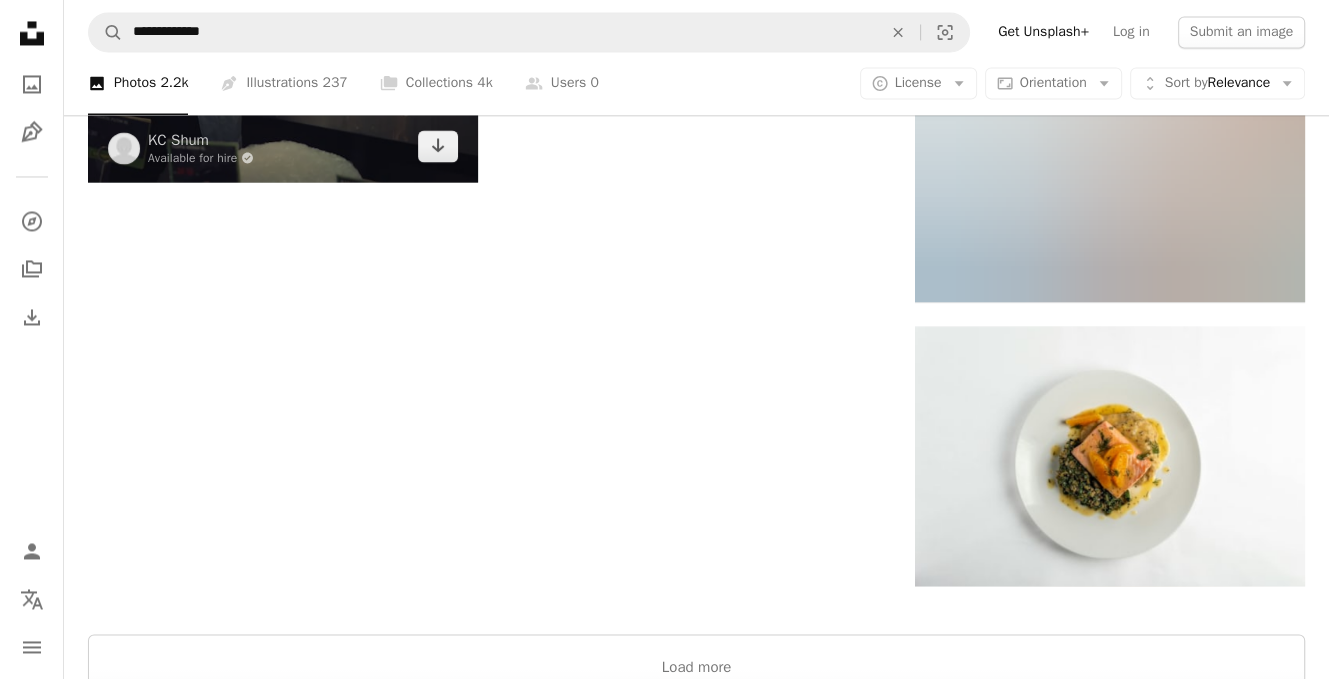 scroll, scrollTop: 3100, scrollLeft: 0, axis: vertical 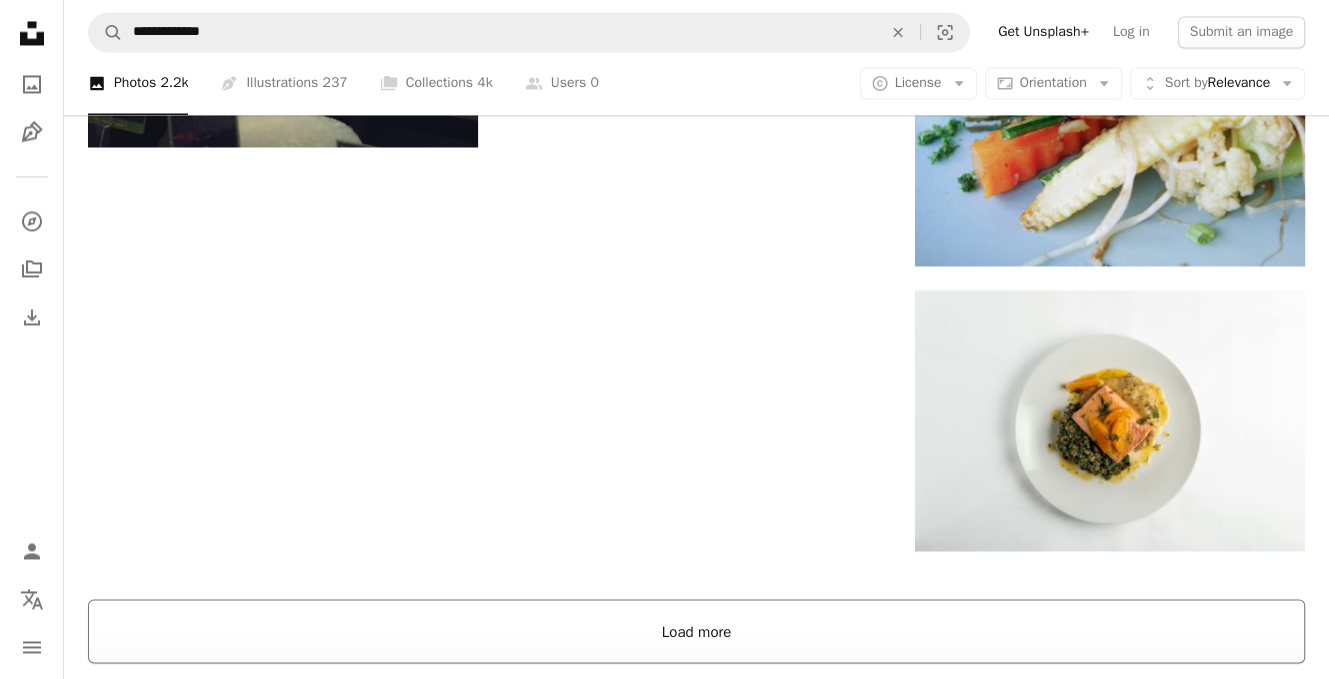 click on "Load more" at bounding box center [696, 631] 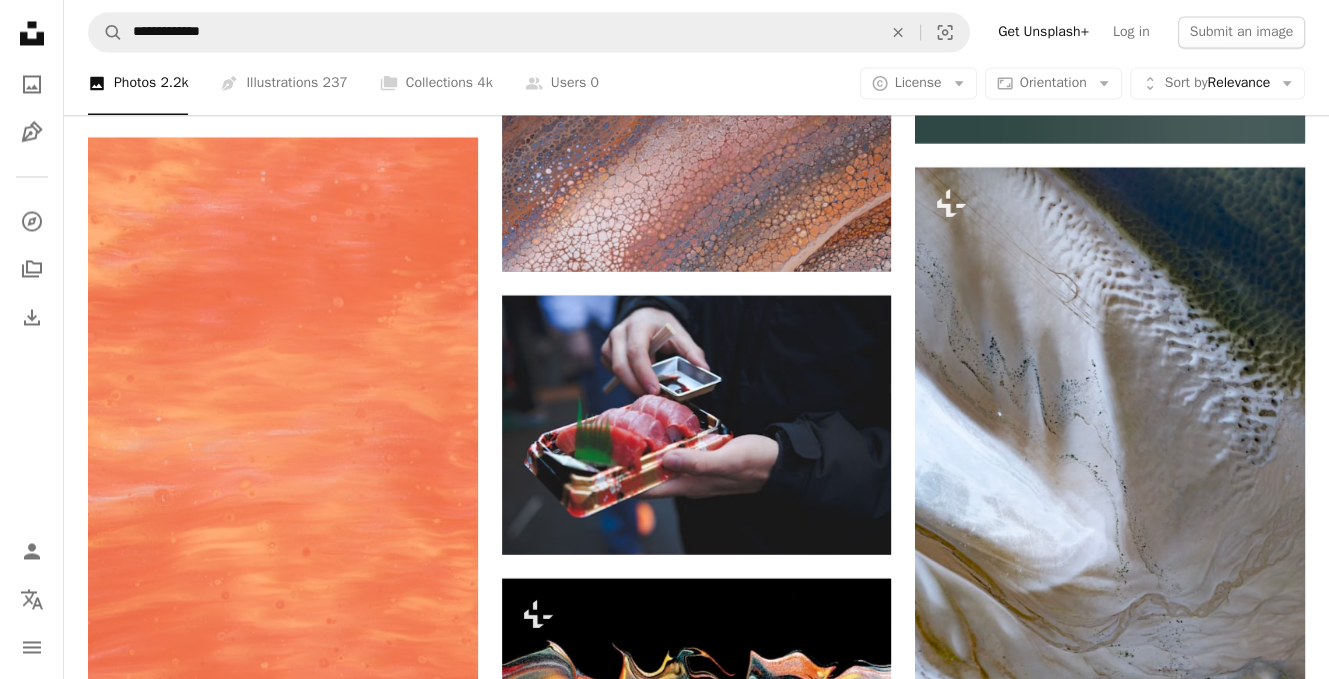 scroll, scrollTop: 16700, scrollLeft: 0, axis: vertical 